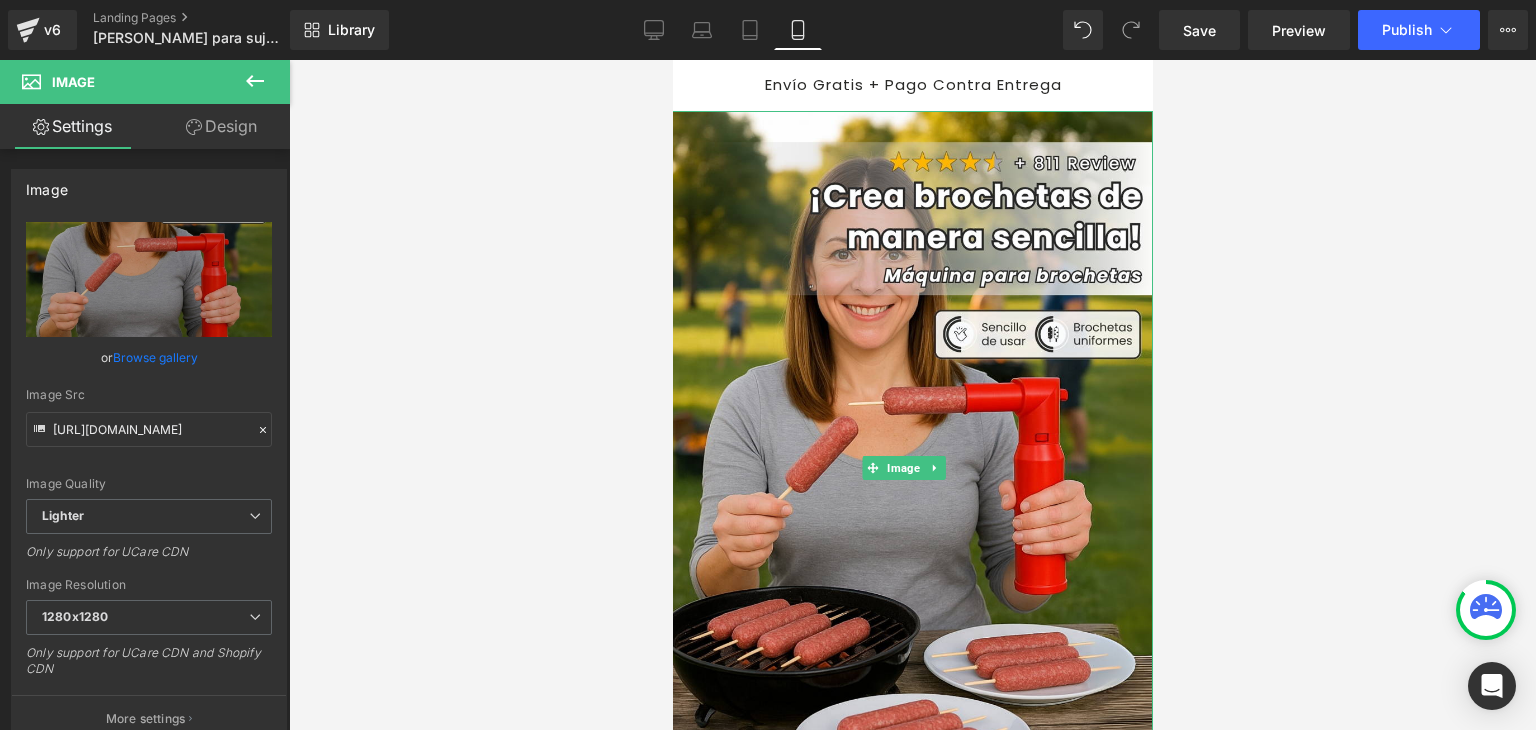 scroll, scrollTop: 223, scrollLeft: 0, axis: vertical 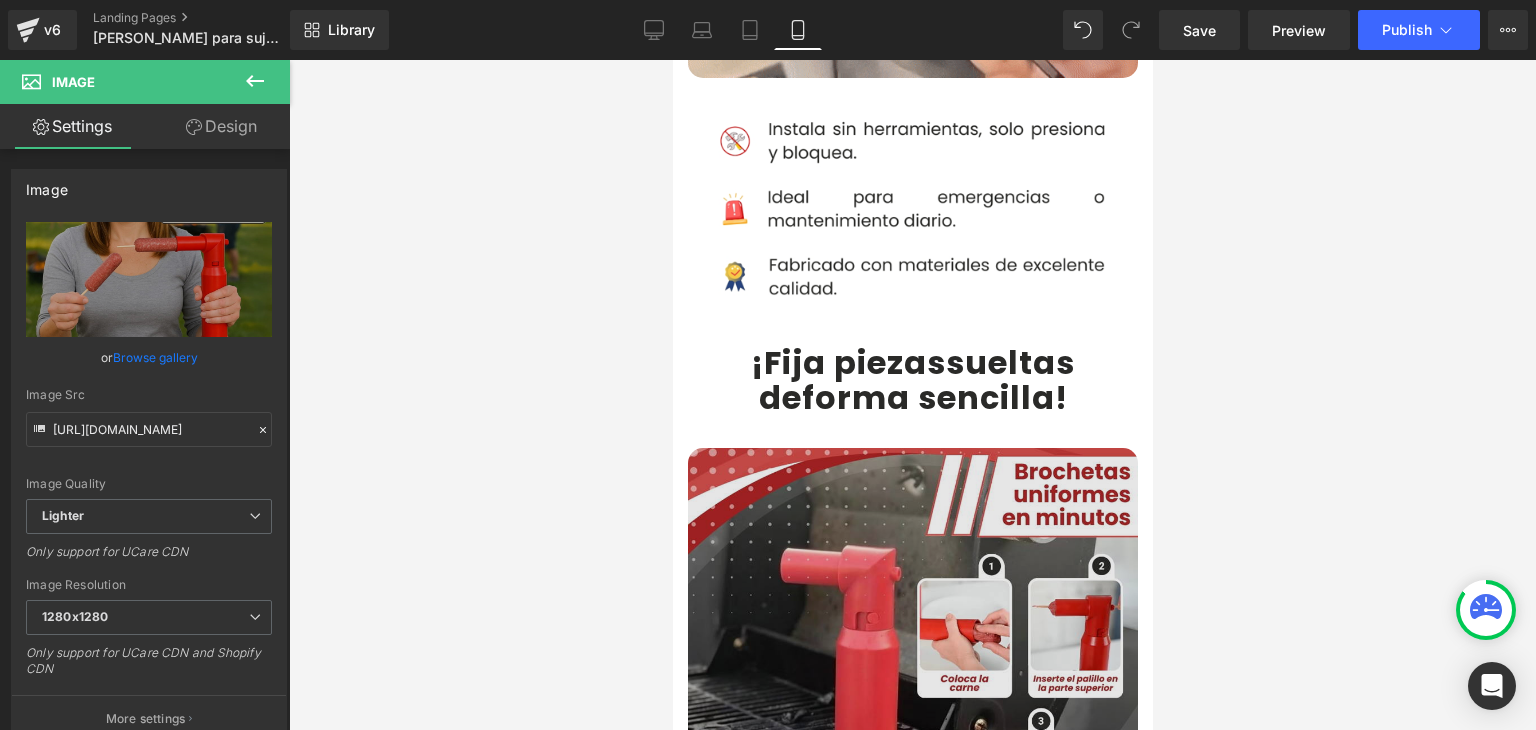 click at bounding box center (912, 673) 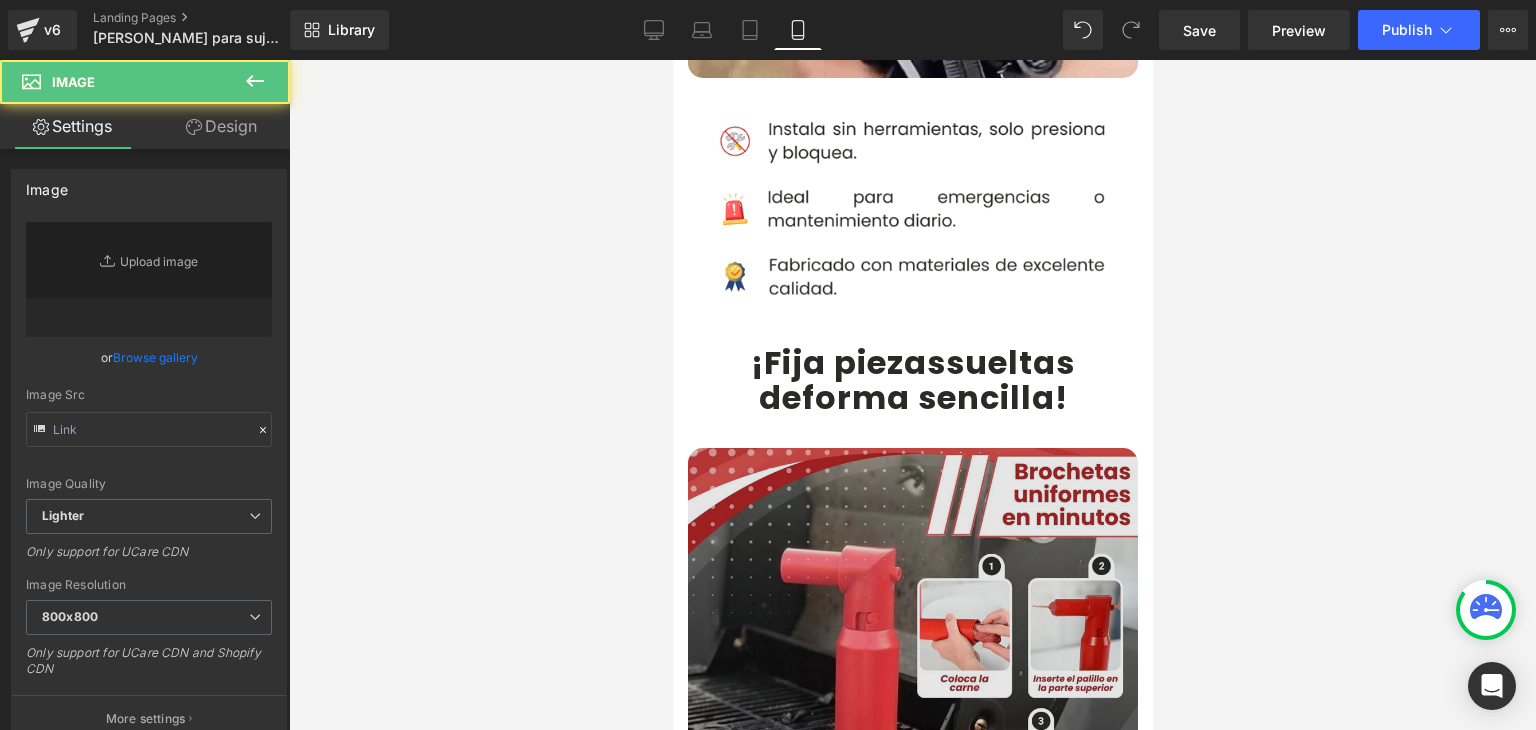 type on "[URL][DOMAIN_NAME]" 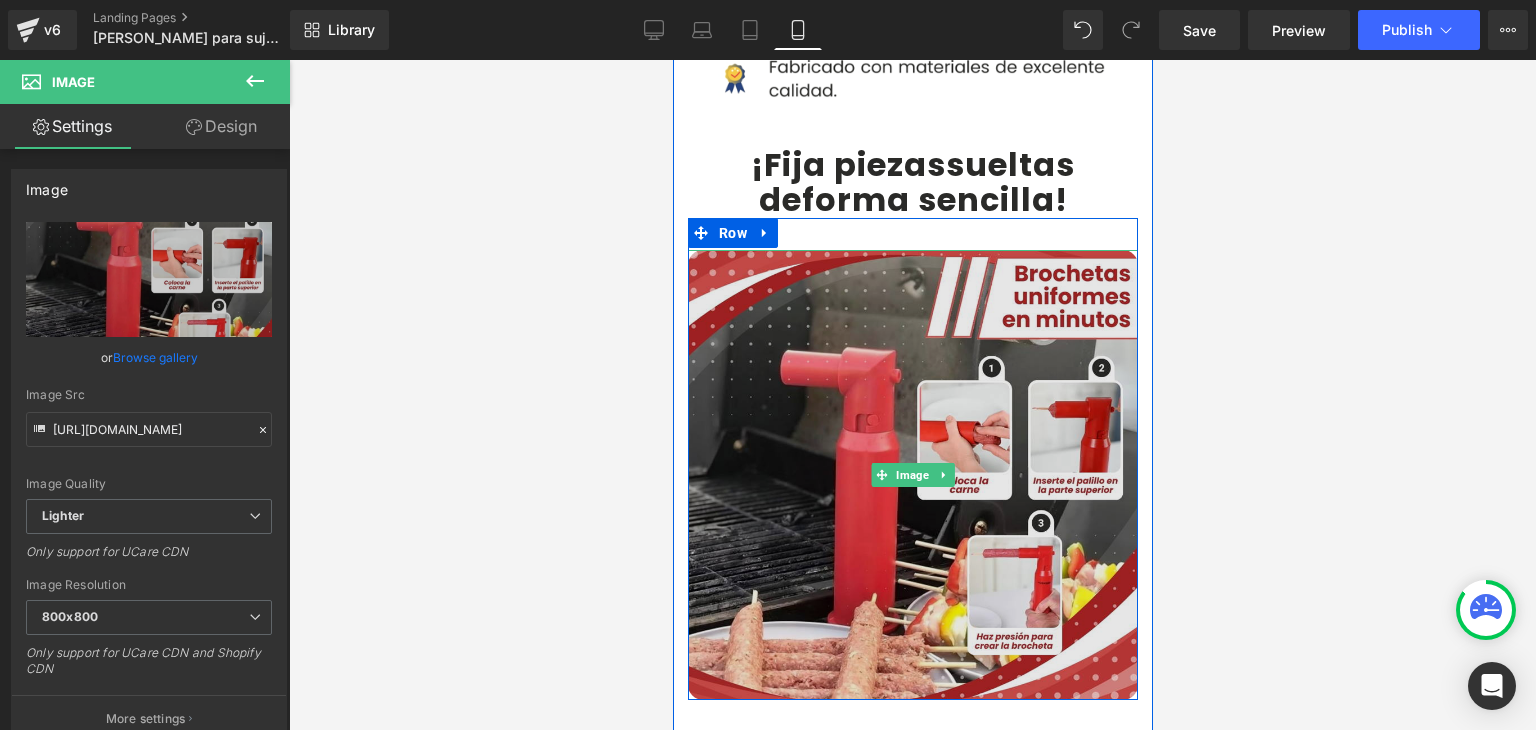 scroll, scrollTop: 1900, scrollLeft: 0, axis: vertical 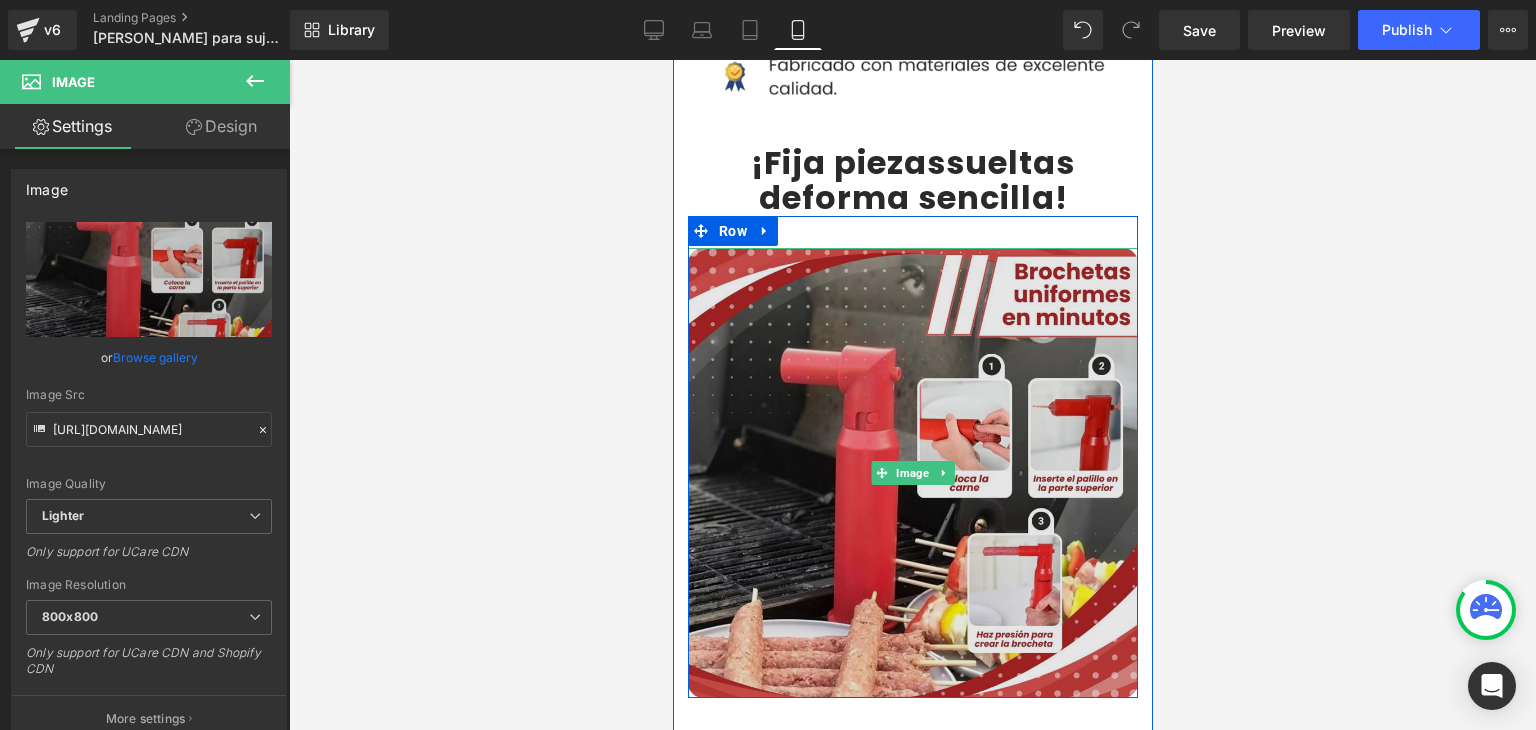 click at bounding box center [912, 473] 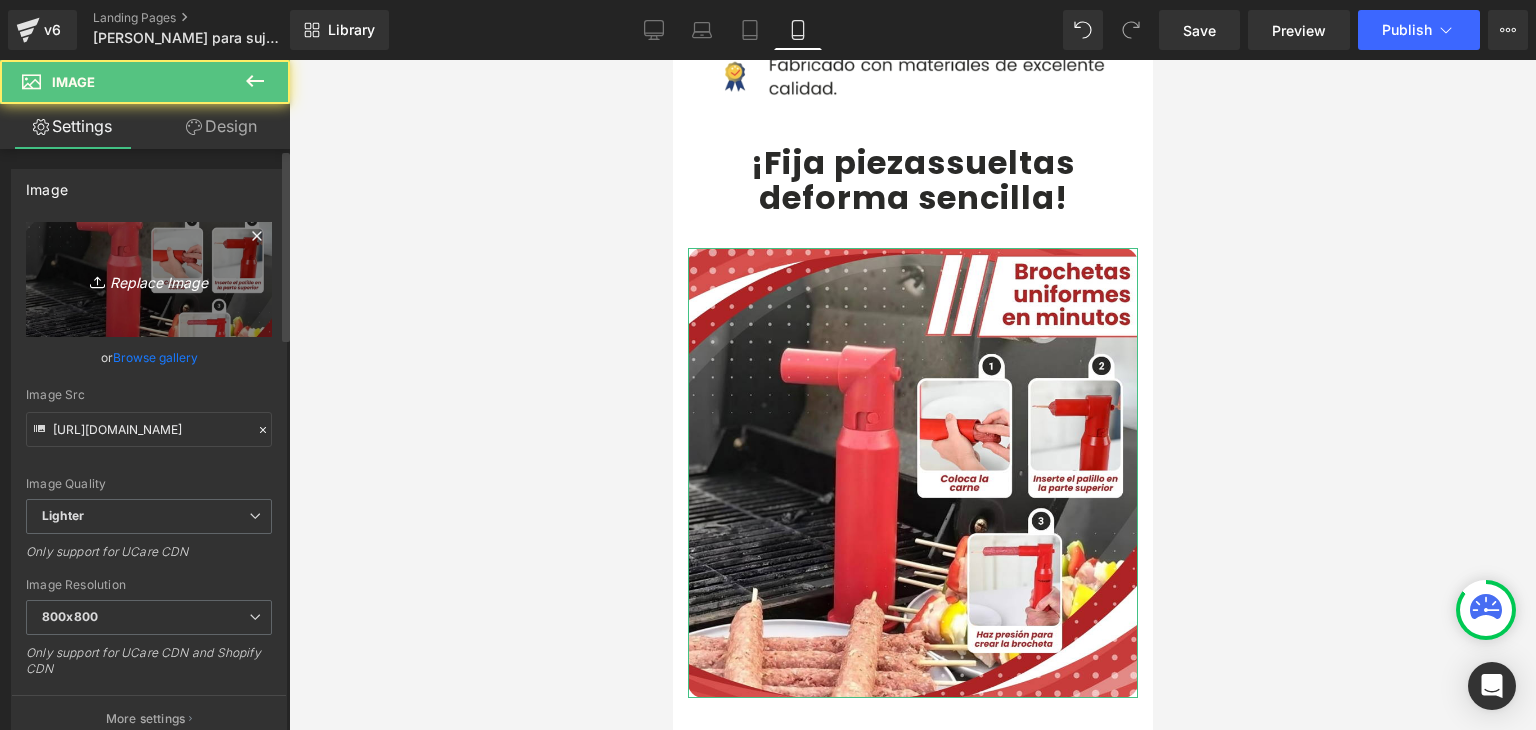 click on "Replace Image" at bounding box center (149, 279) 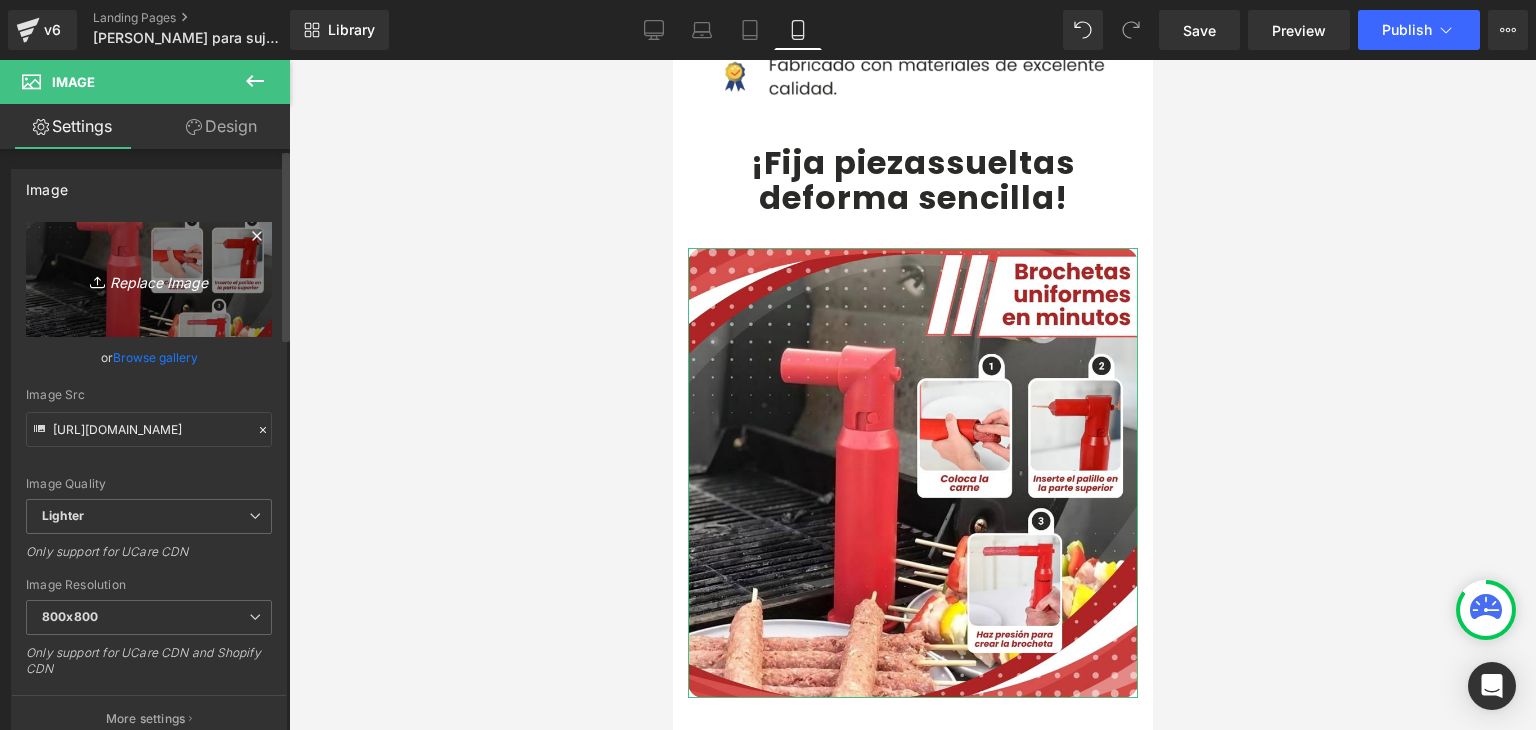 type on "C:\fakepath\1.webp" 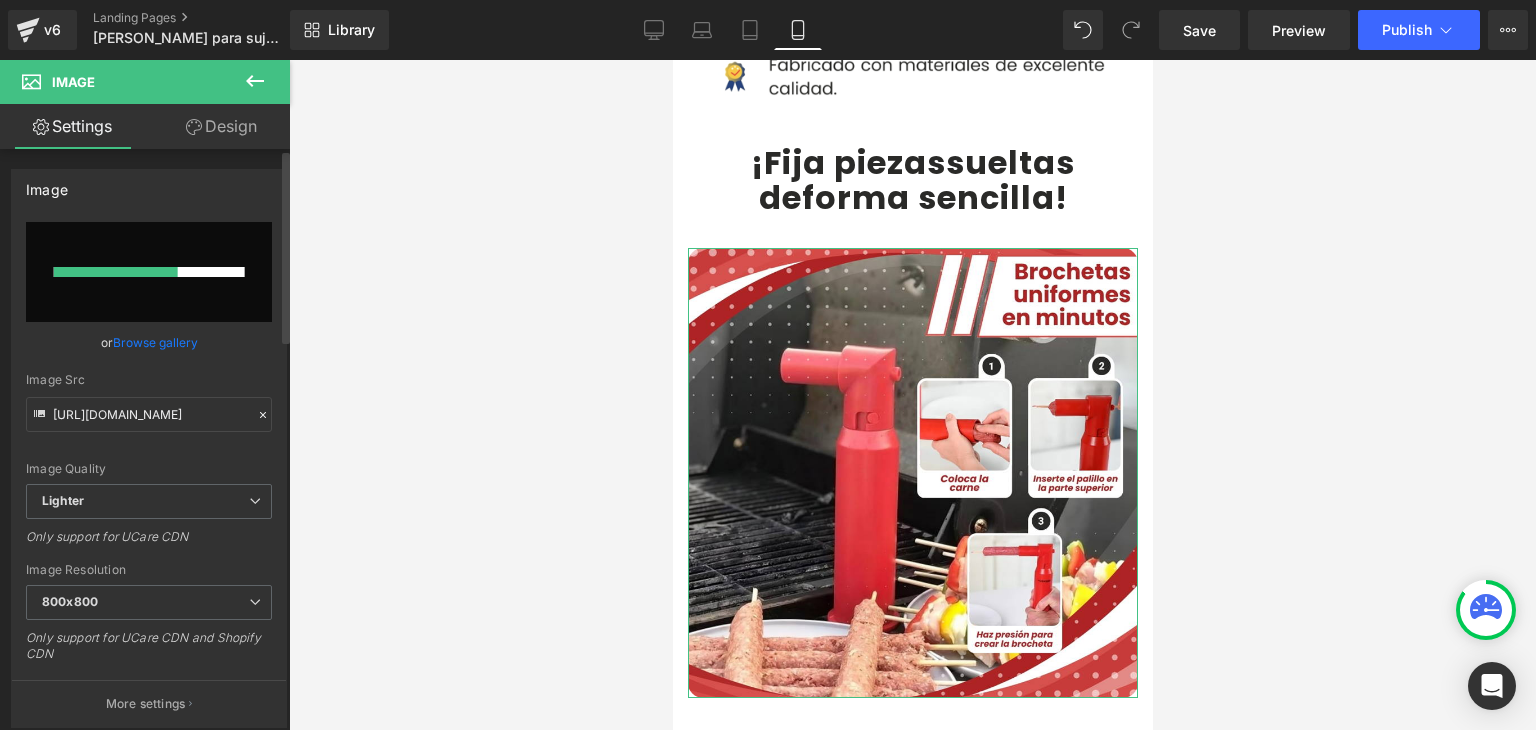 click on "Browse gallery" at bounding box center [155, 342] 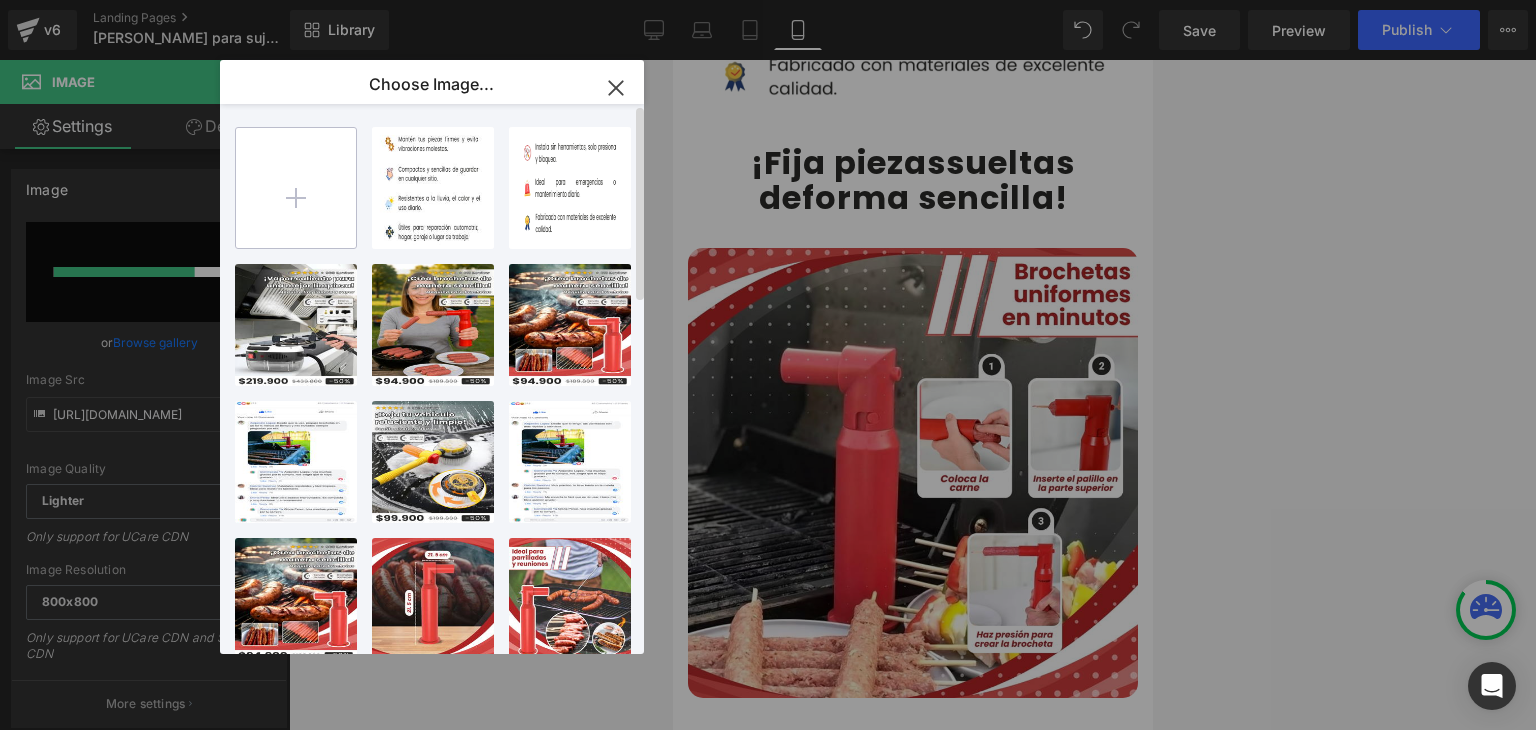 type 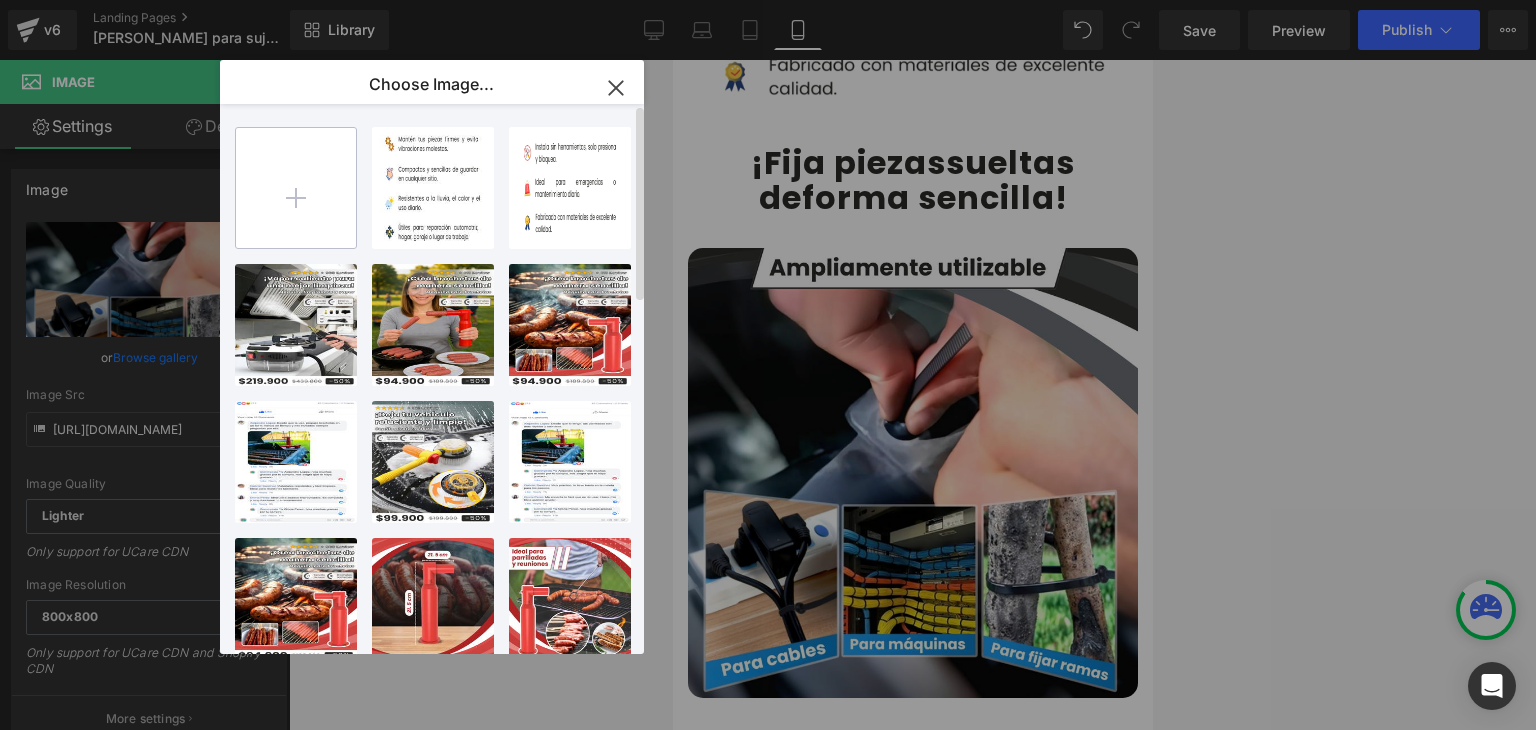 type on "[URL][DOMAIN_NAME]" 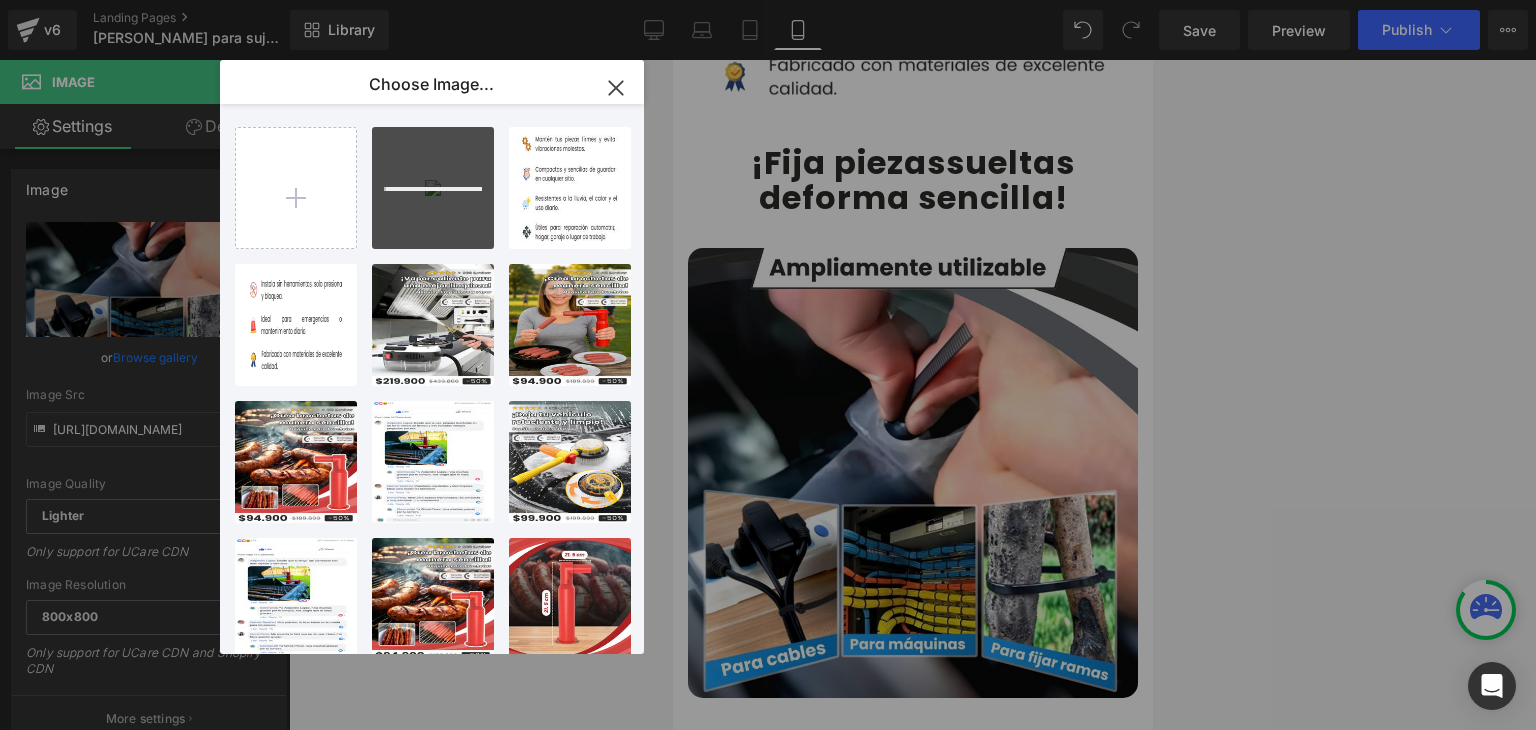 drag, startPoint x: 612, startPoint y: 81, endPoint x: 36, endPoint y: 165, distance: 582.0928 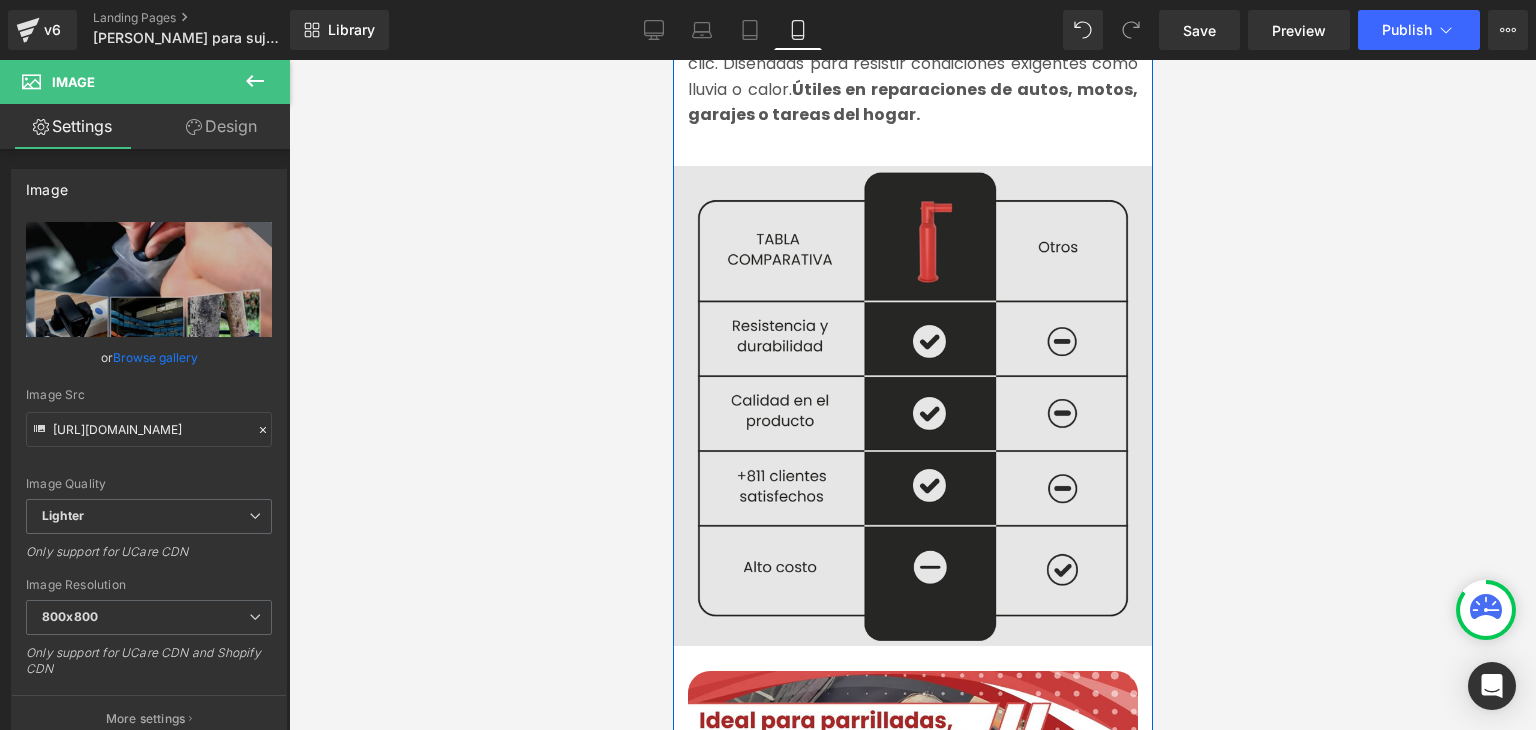 click at bounding box center (912, 401) 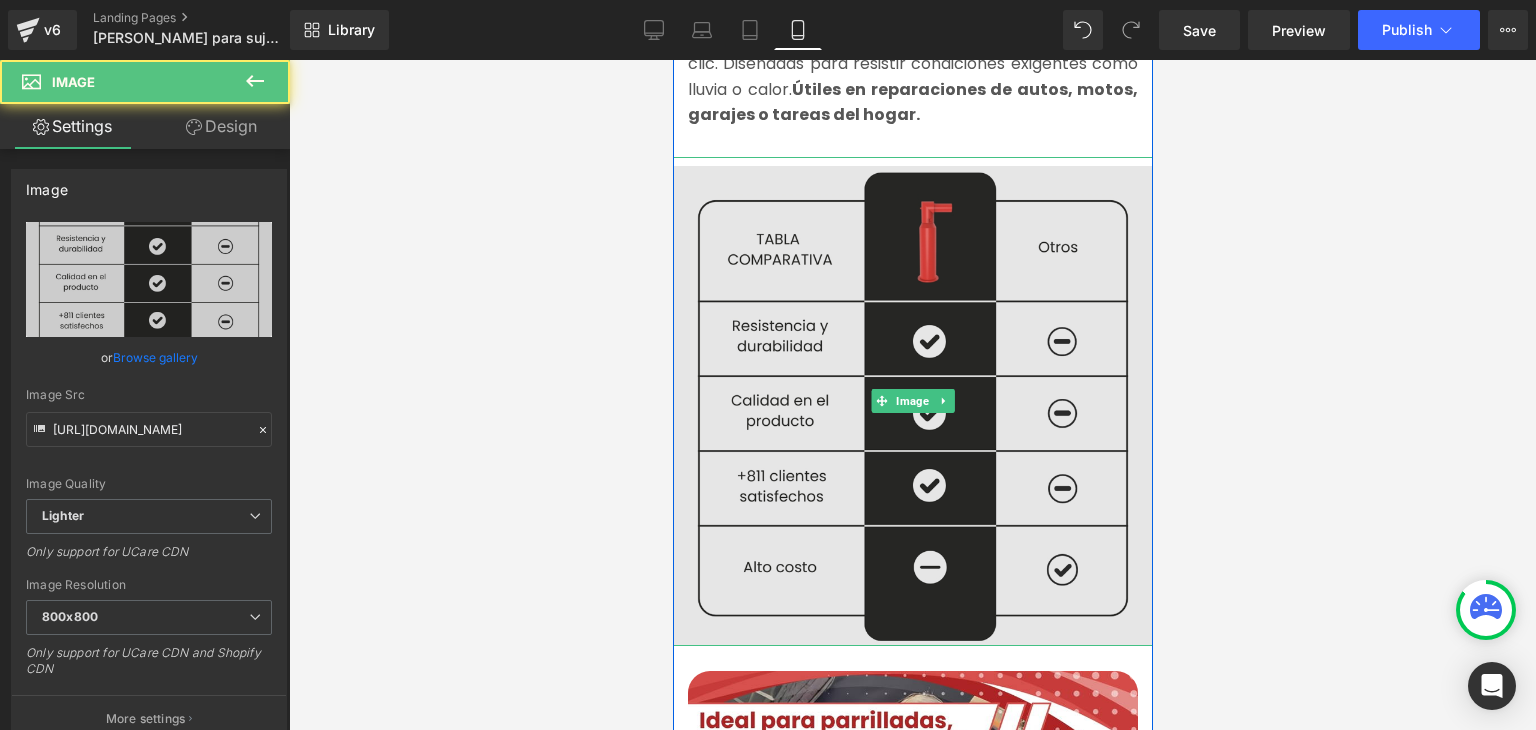 scroll, scrollTop: 3100, scrollLeft: 0, axis: vertical 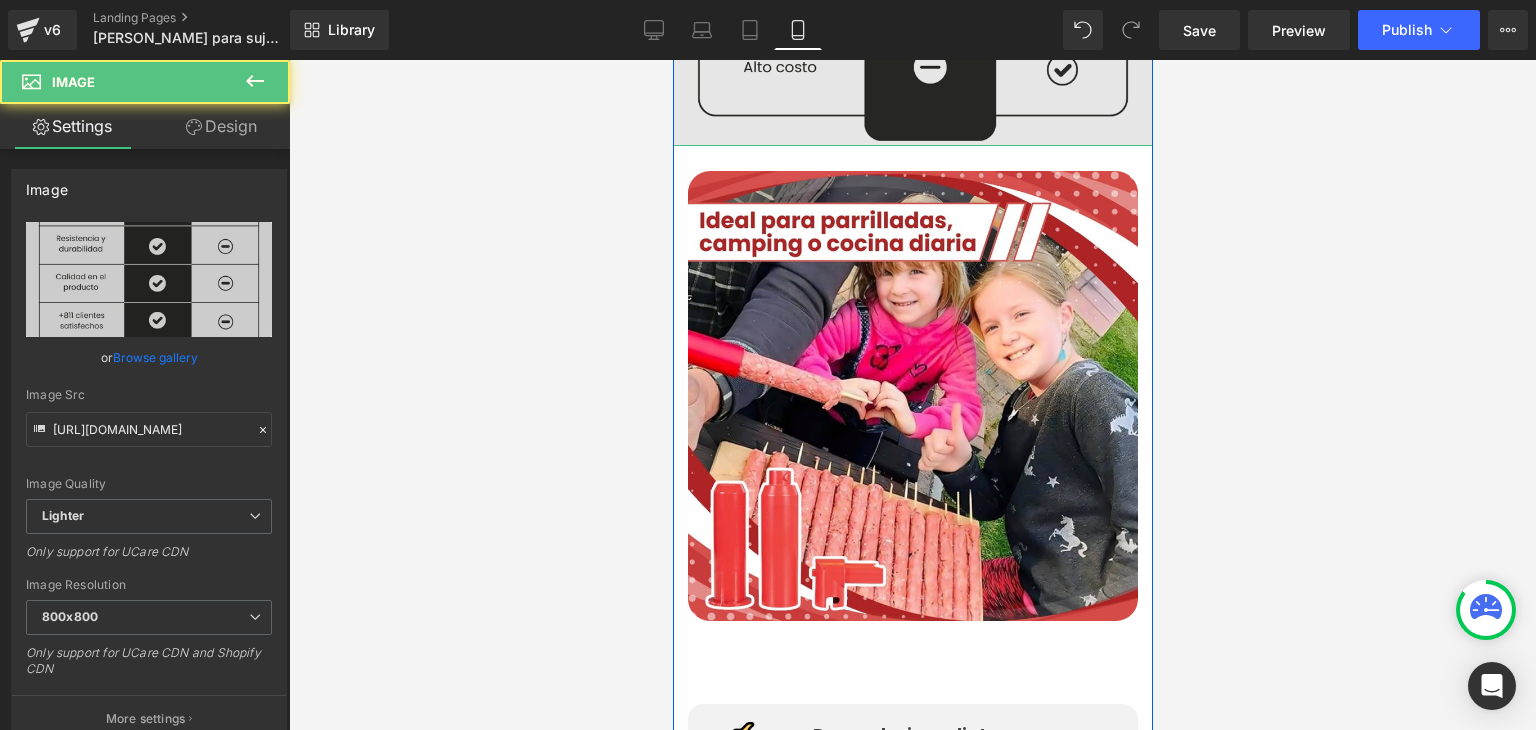 click at bounding box center (912, 396) 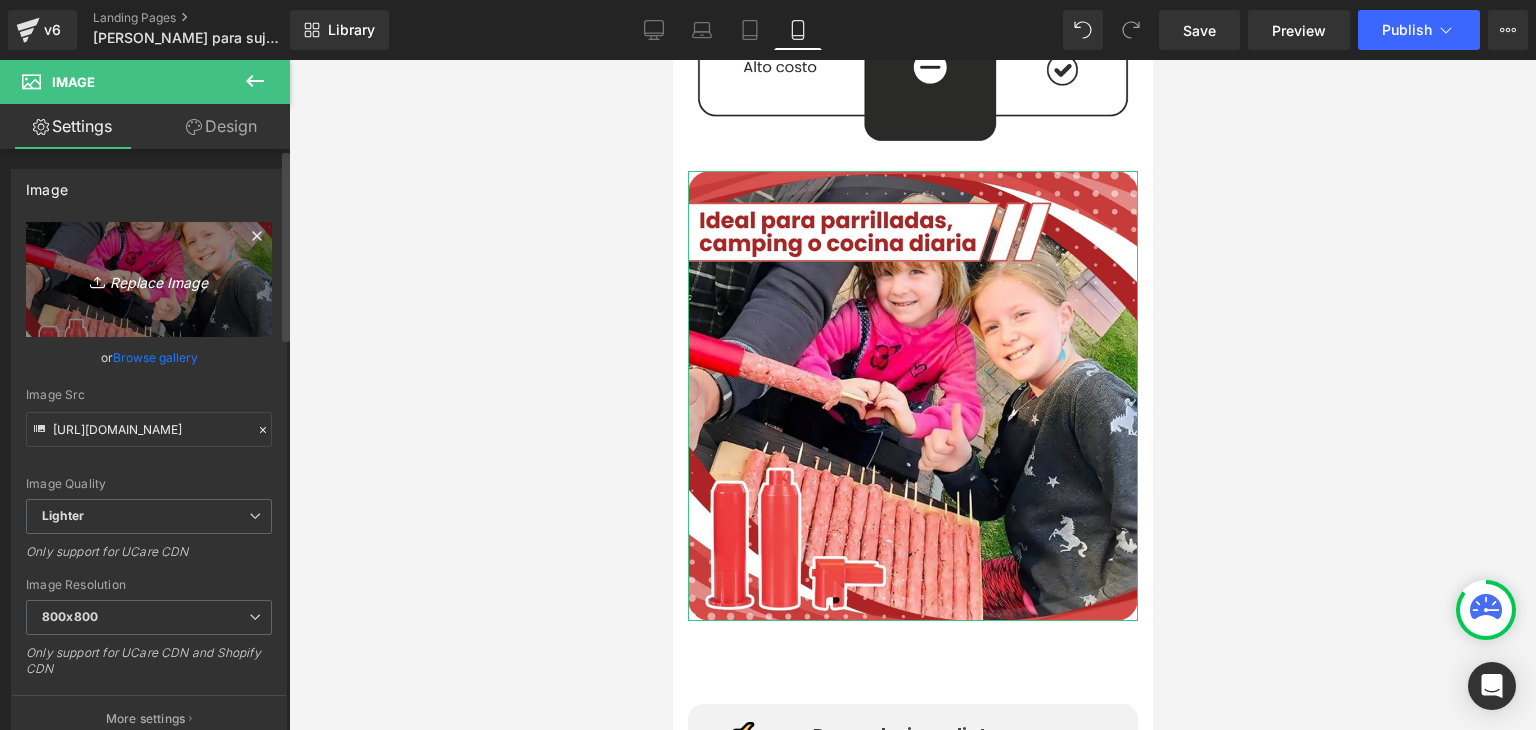 click on "Replace Image" at bounding box center [149, 279] 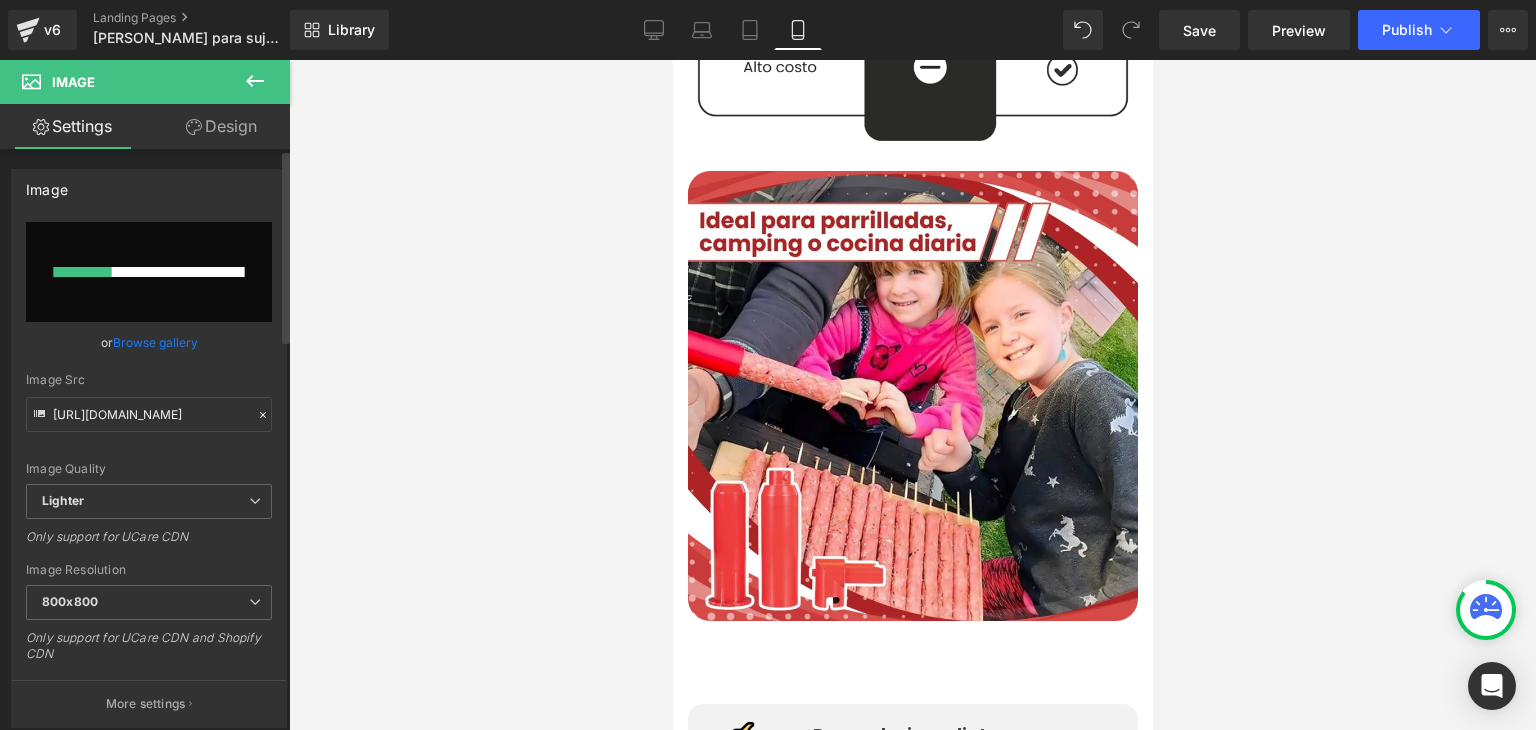 type 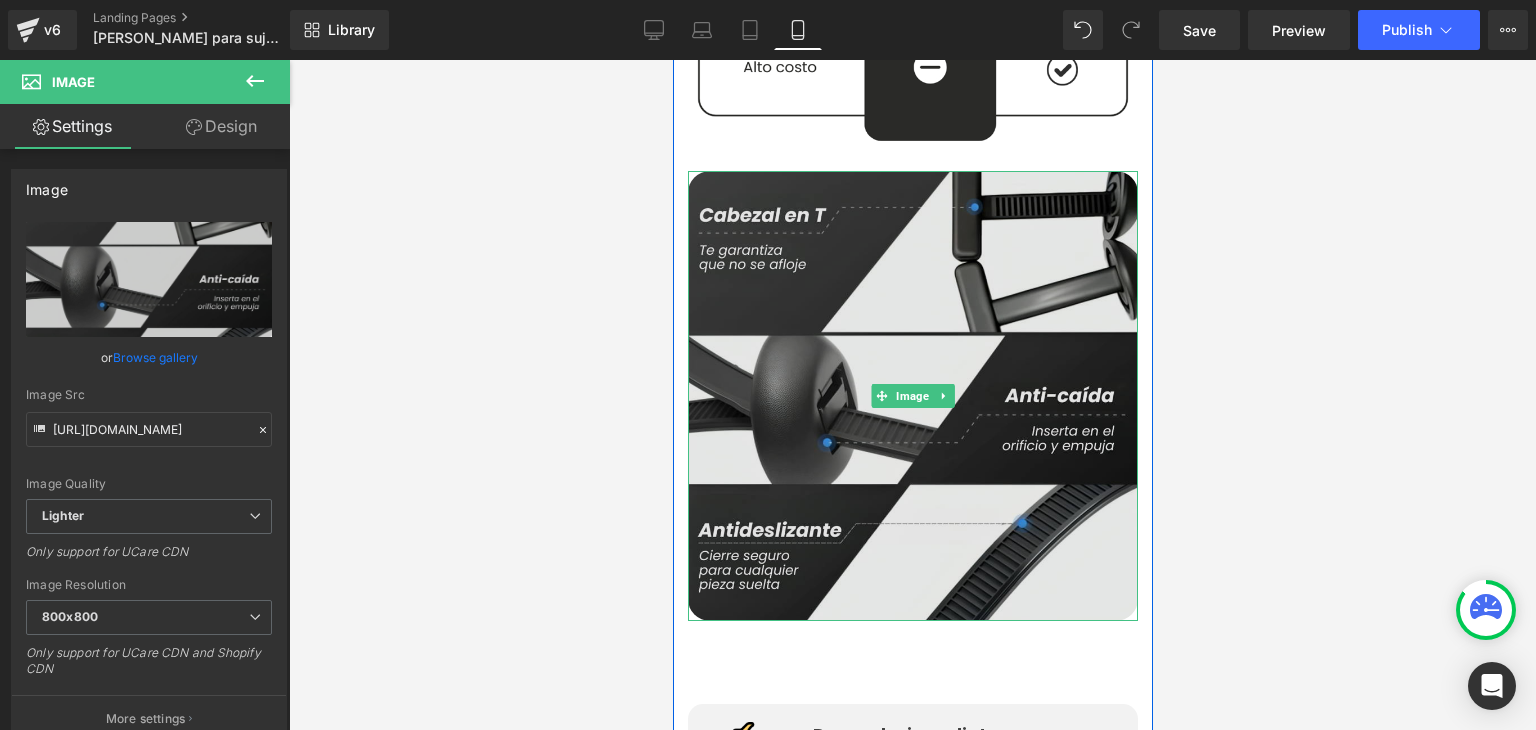 type on "[URL][DOMAIN_NAME]" 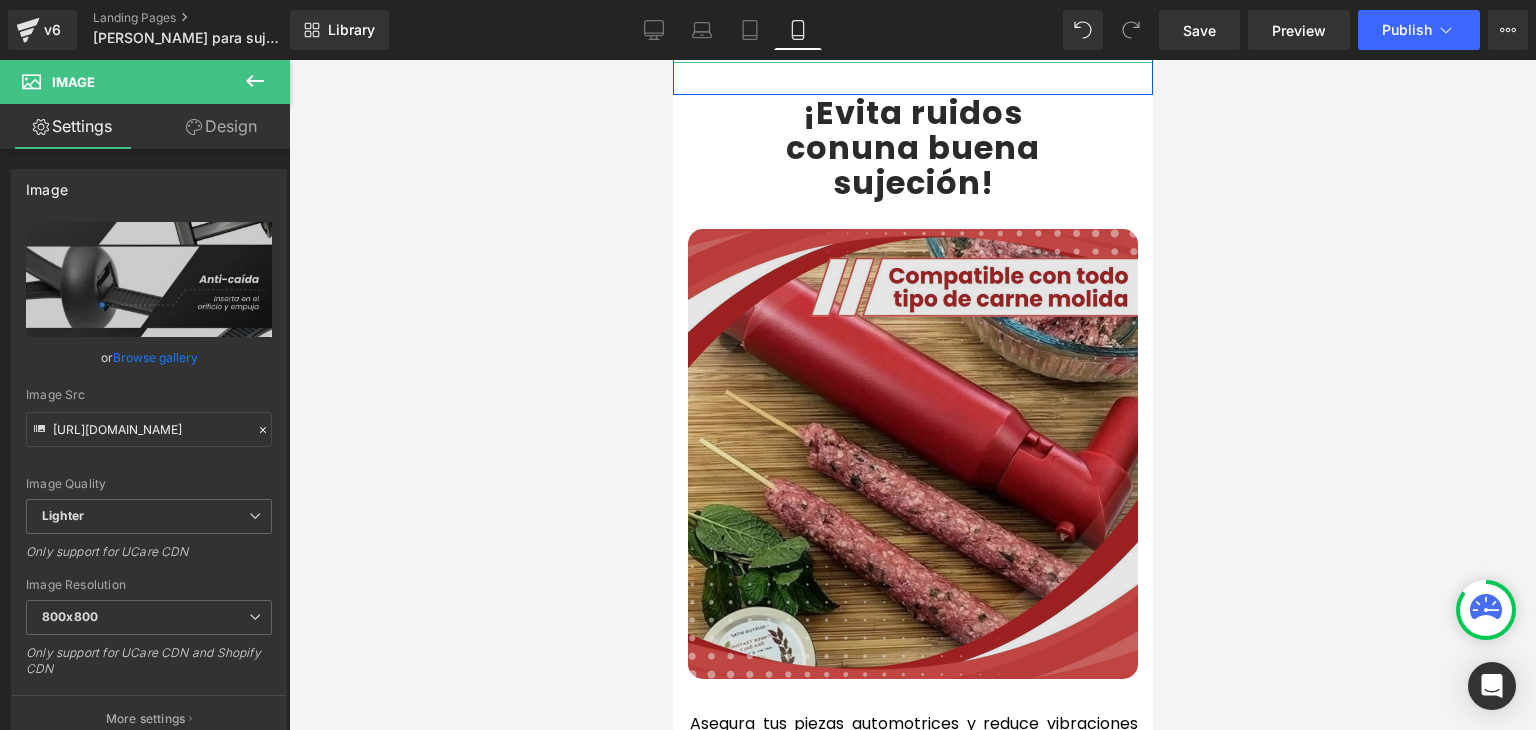 scroll, scrollTop: 4300, scrollLeft: 0, axis: vertical 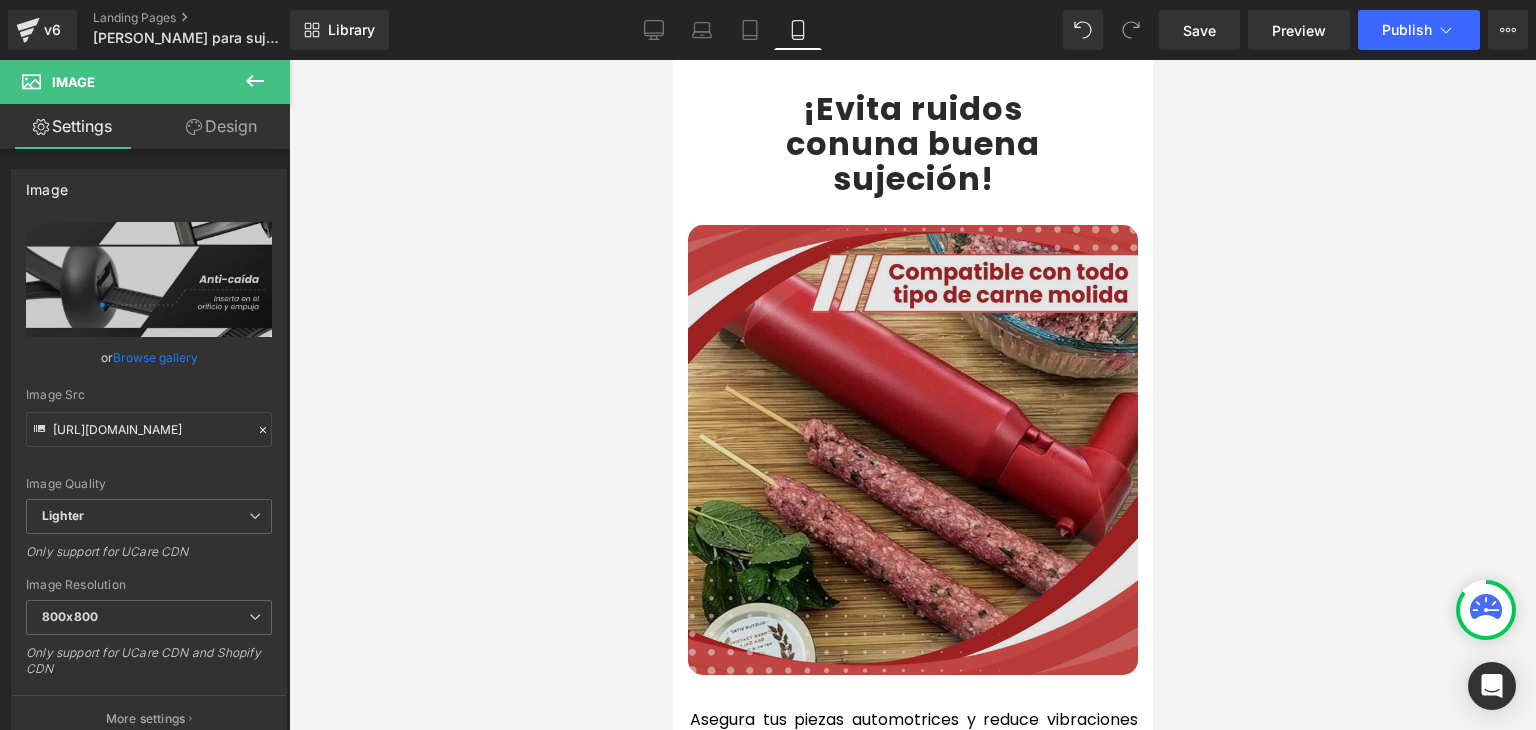 click at bounding box center [912, 450] 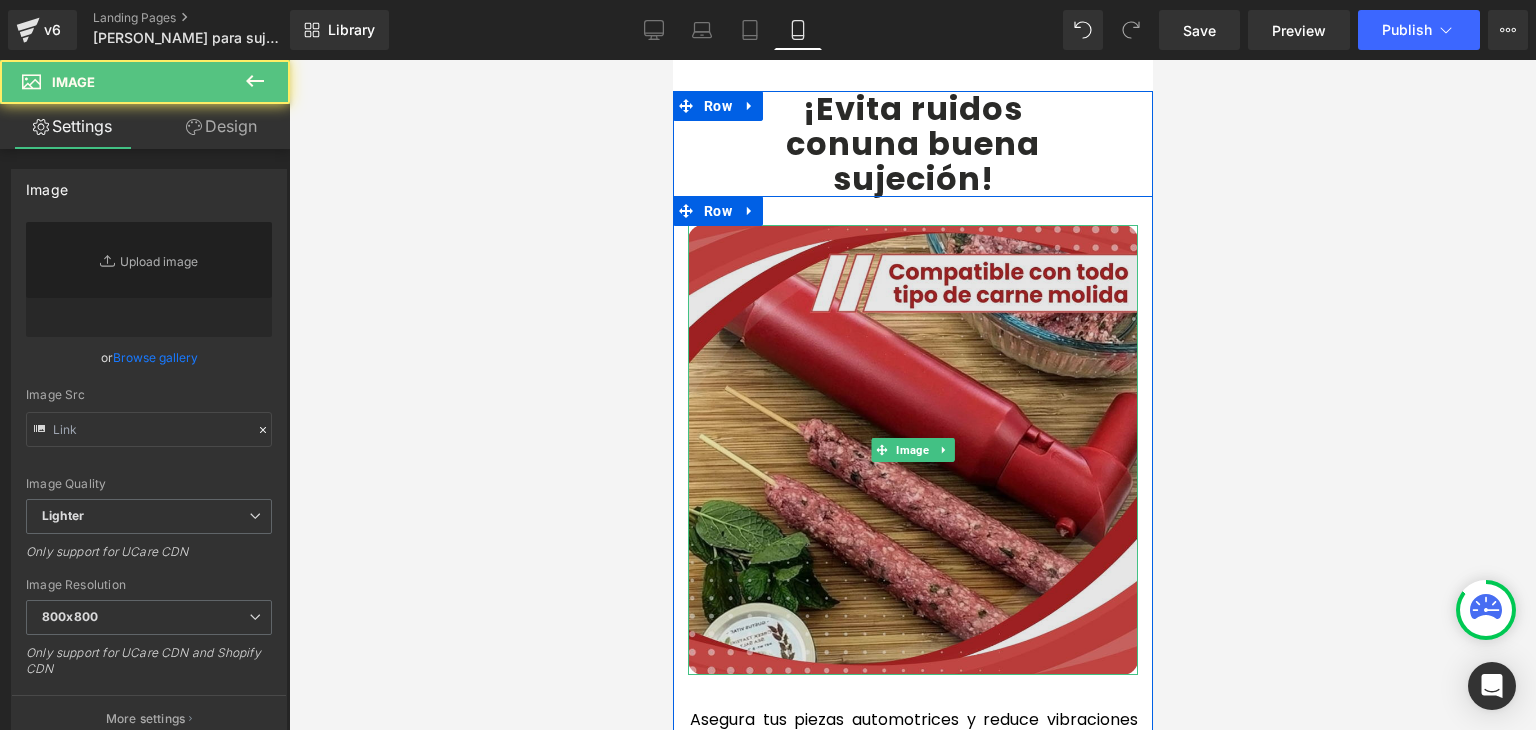 type on "[URL][DOMAIN_NAME]" 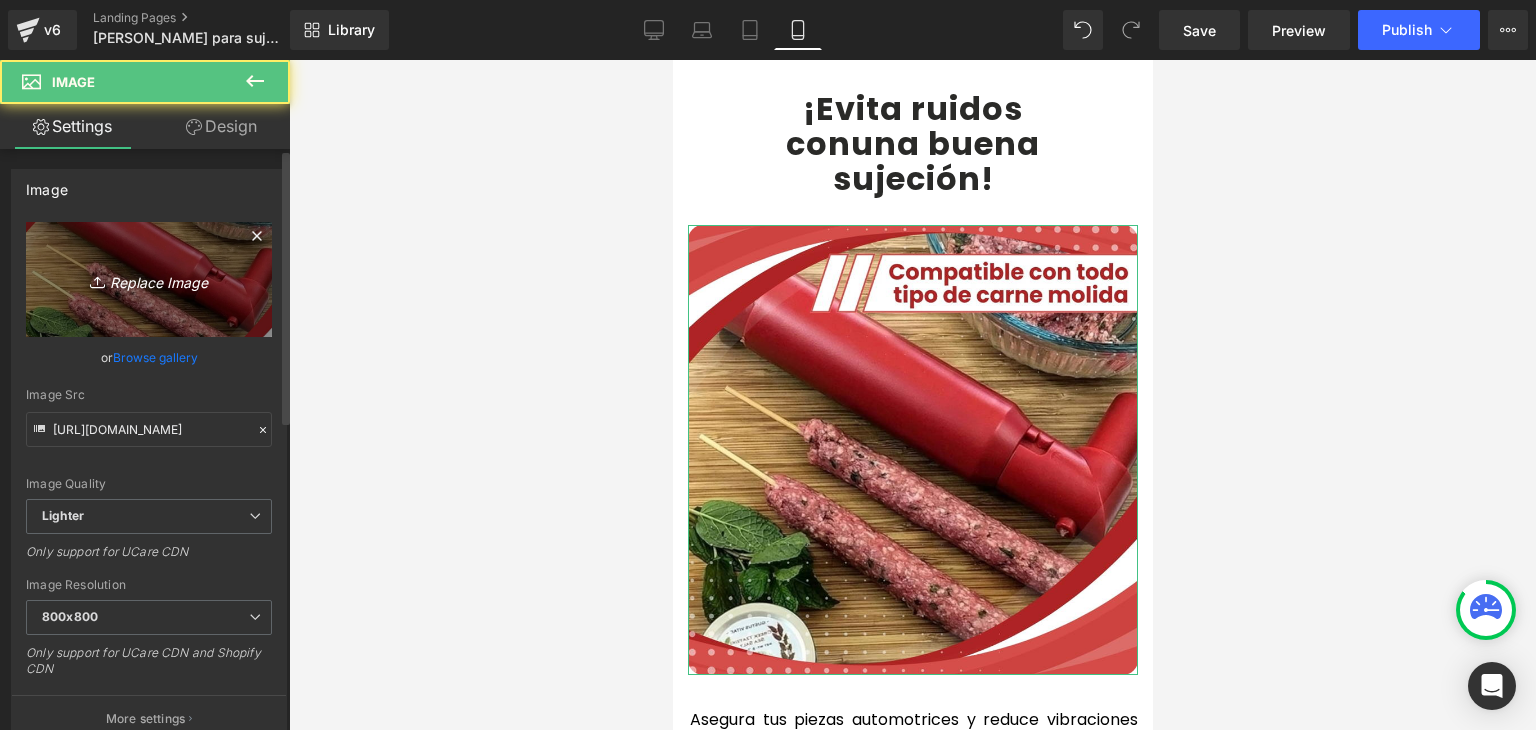 click on "Replace Image" at bounding box center (149, 279) 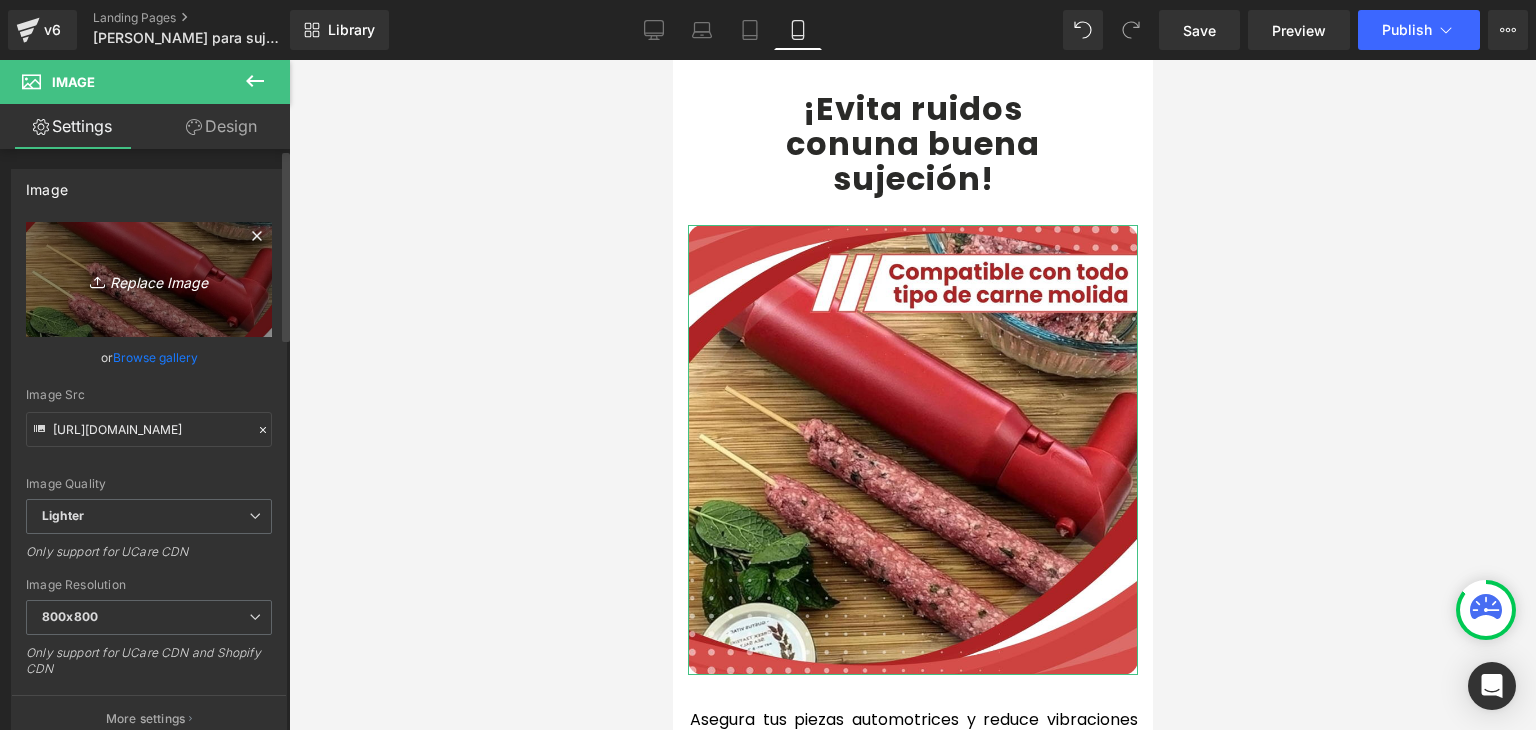 type on "C:\fakepath\3.webp" 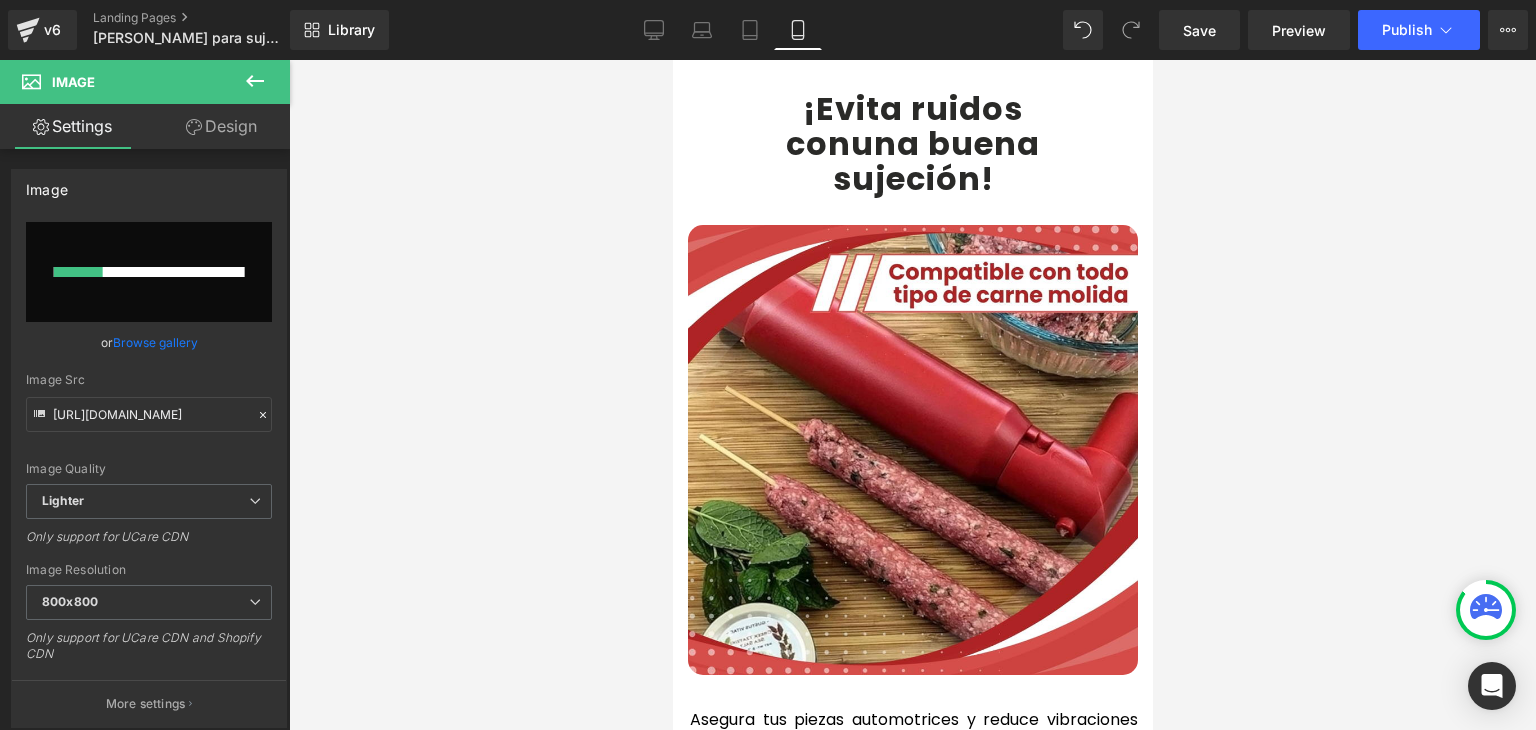 type 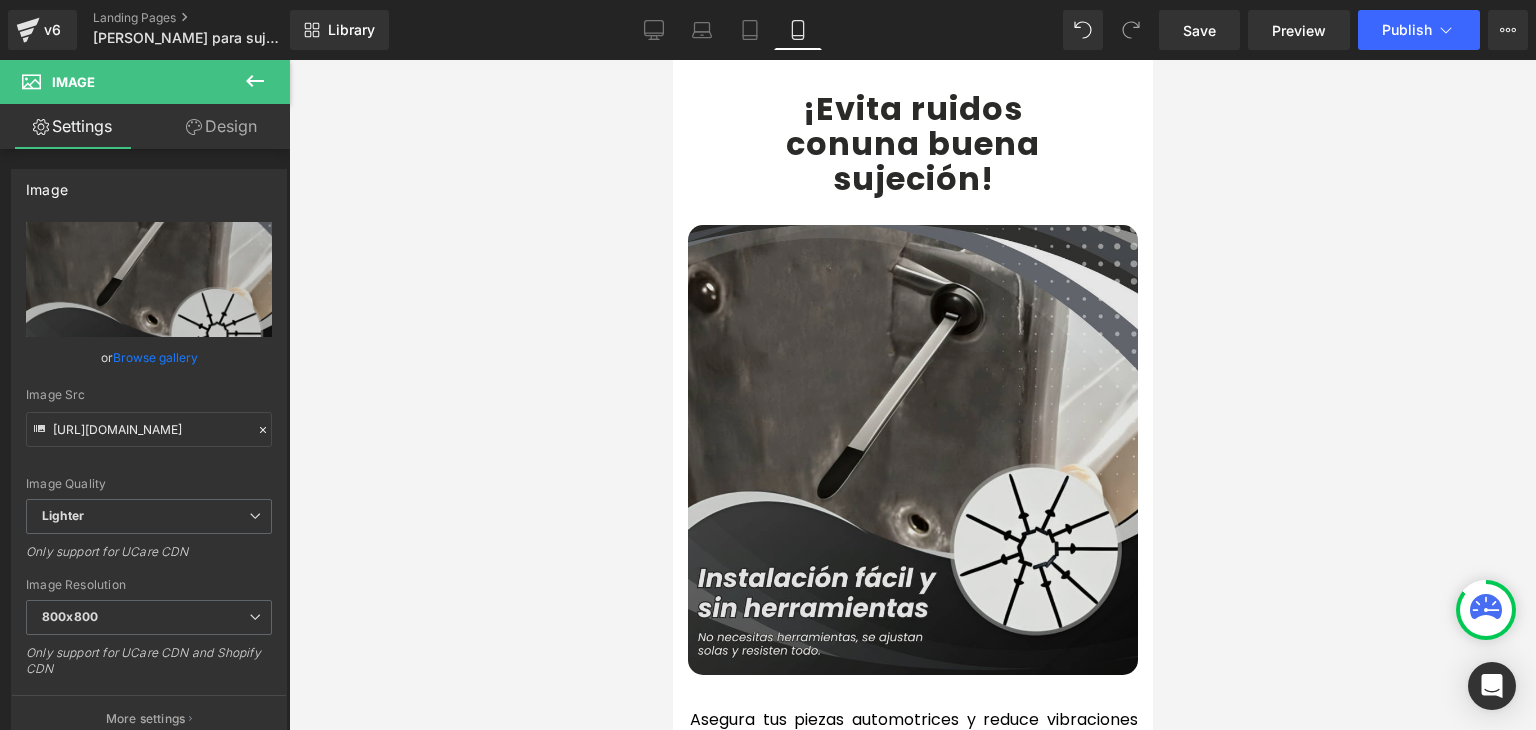 type on "[URL][DOMAIN_NAME]" 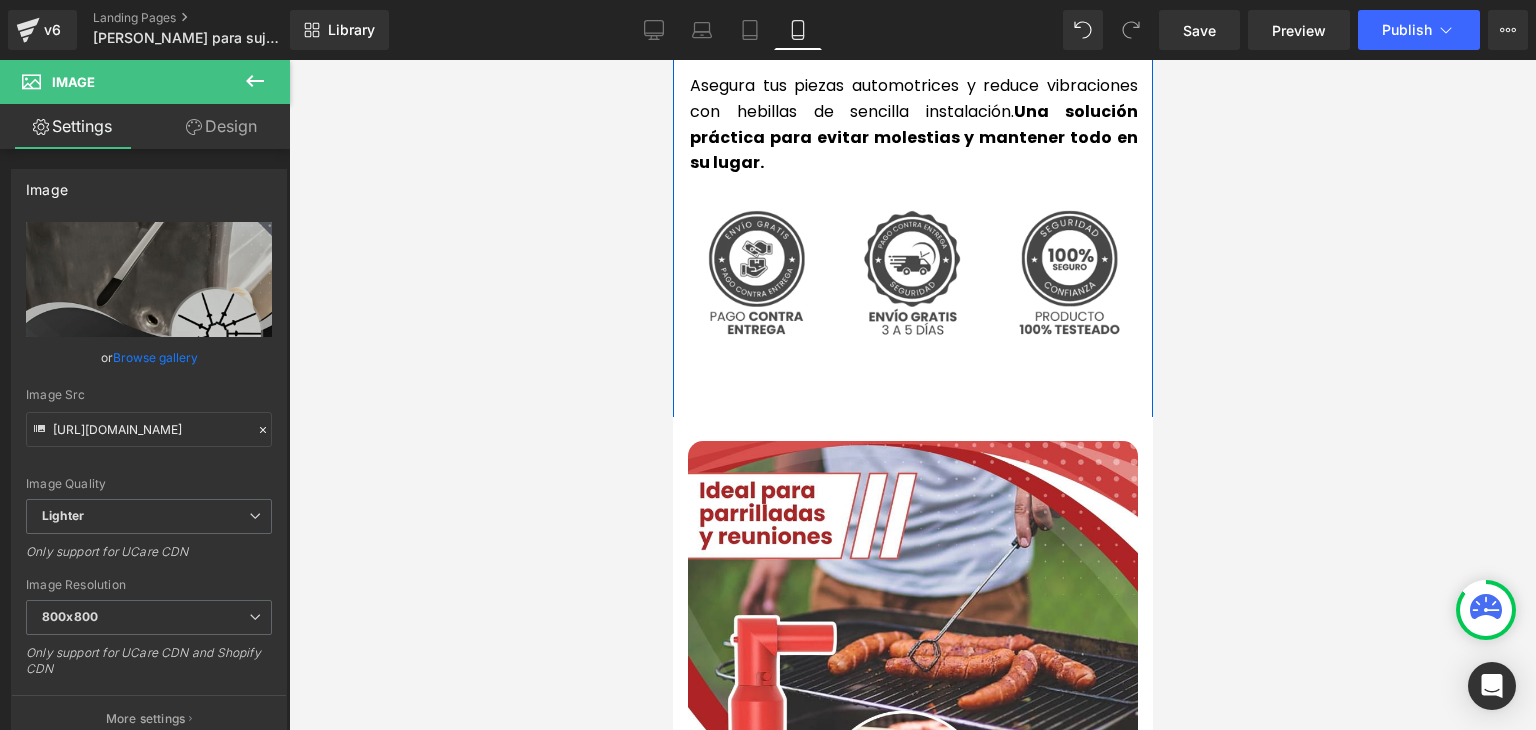 scroll, scrollTop: 5000, scrollLeft: 0, axis: vertical 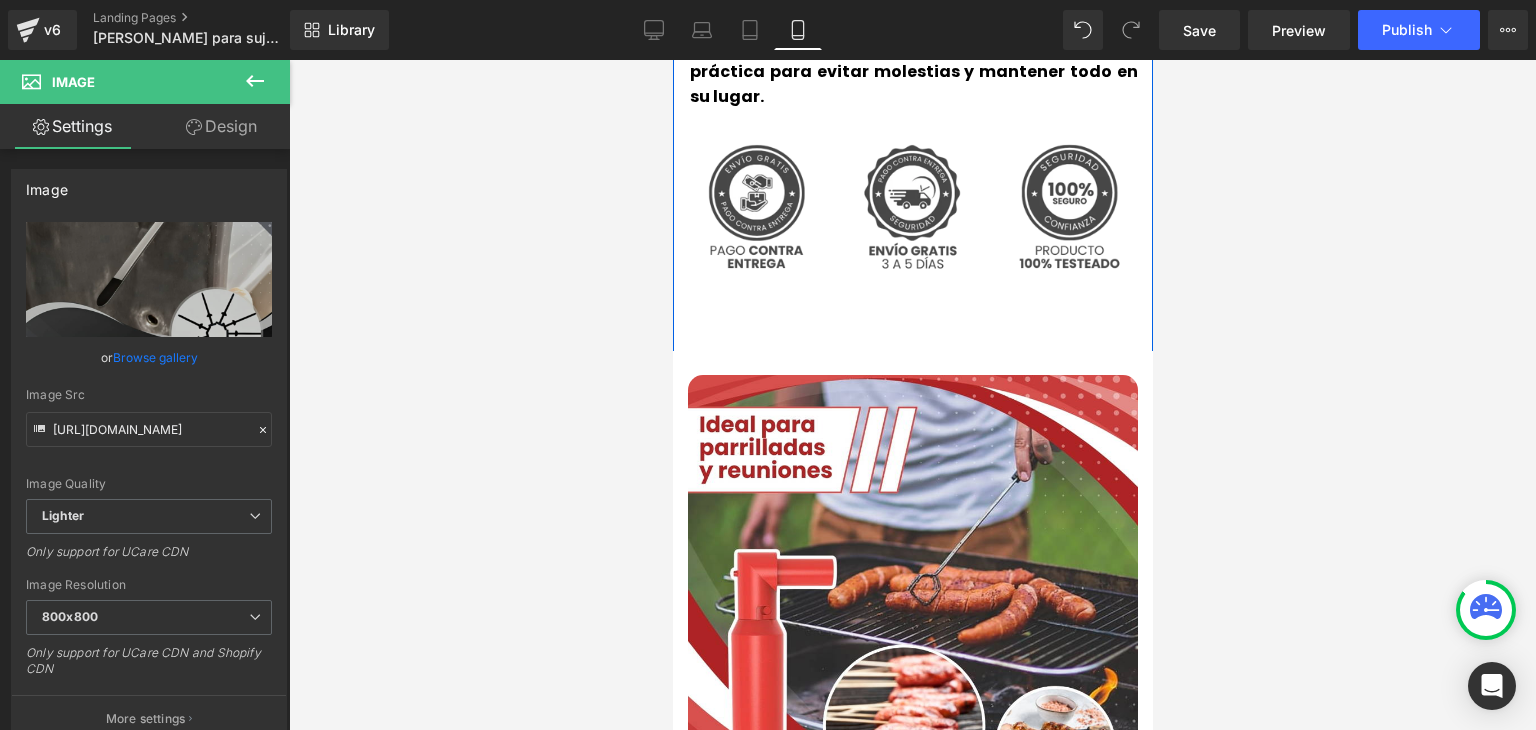 click at bounding box center [912, 600] 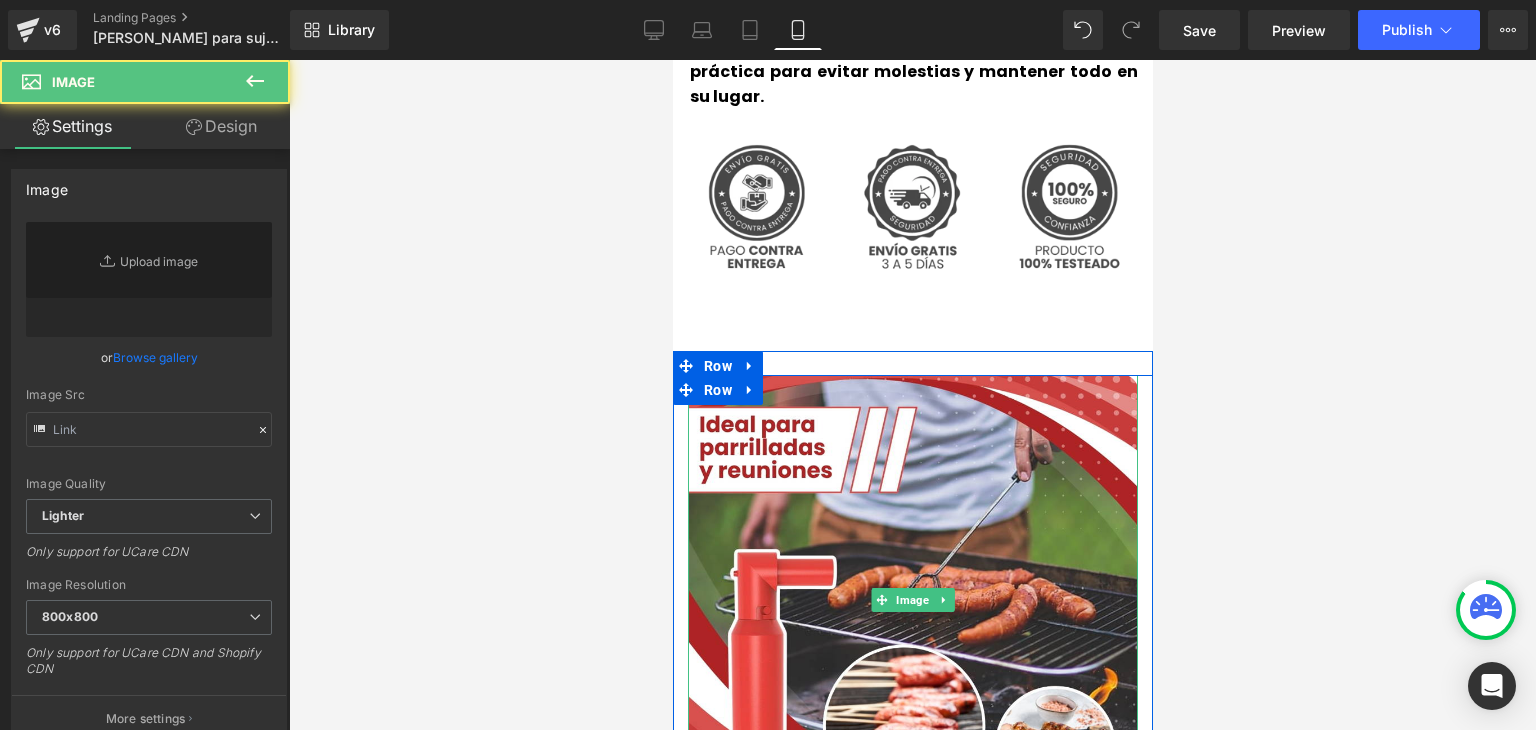 type on "[URL][DOMAIN_NAME]" 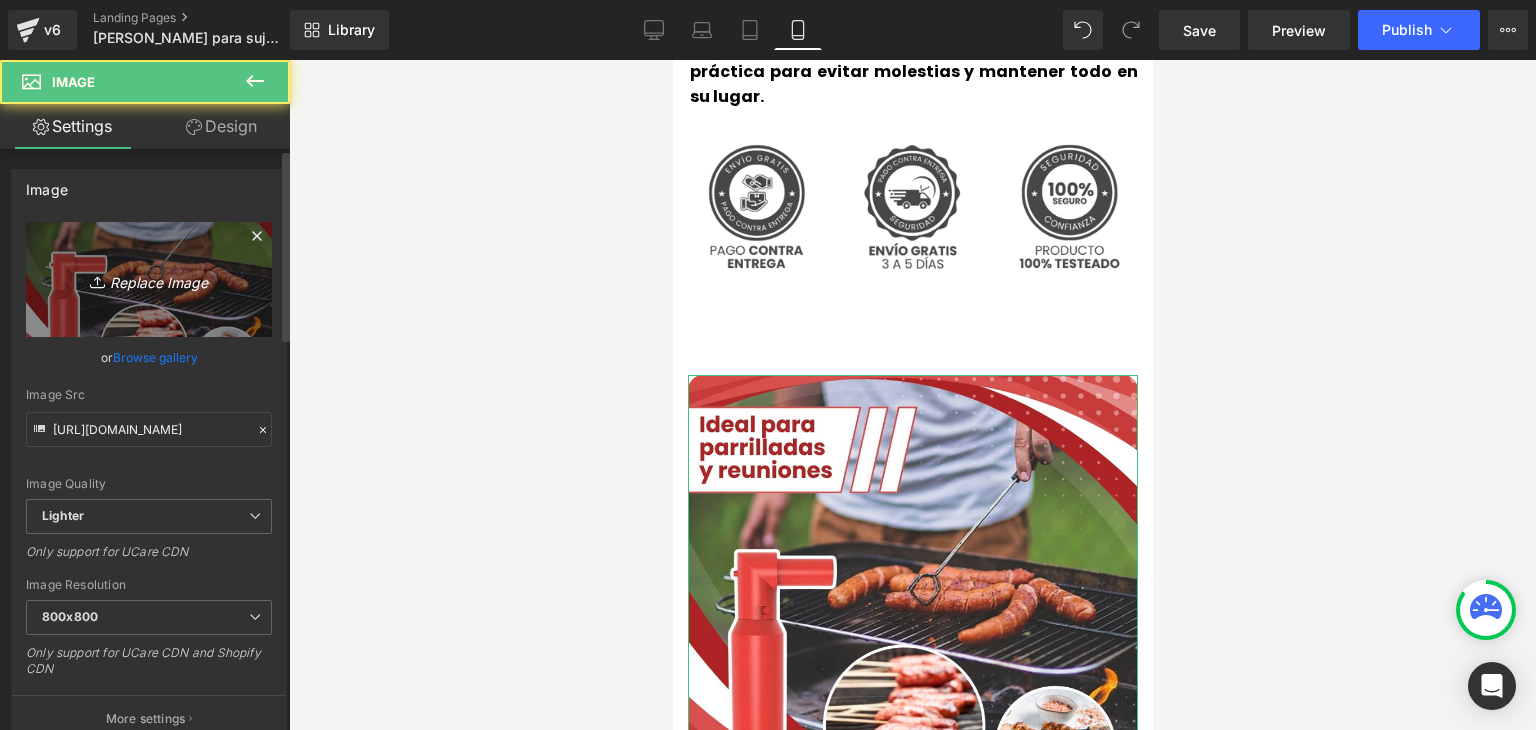 click on "Replace Image" at bounding box center [149, 279] 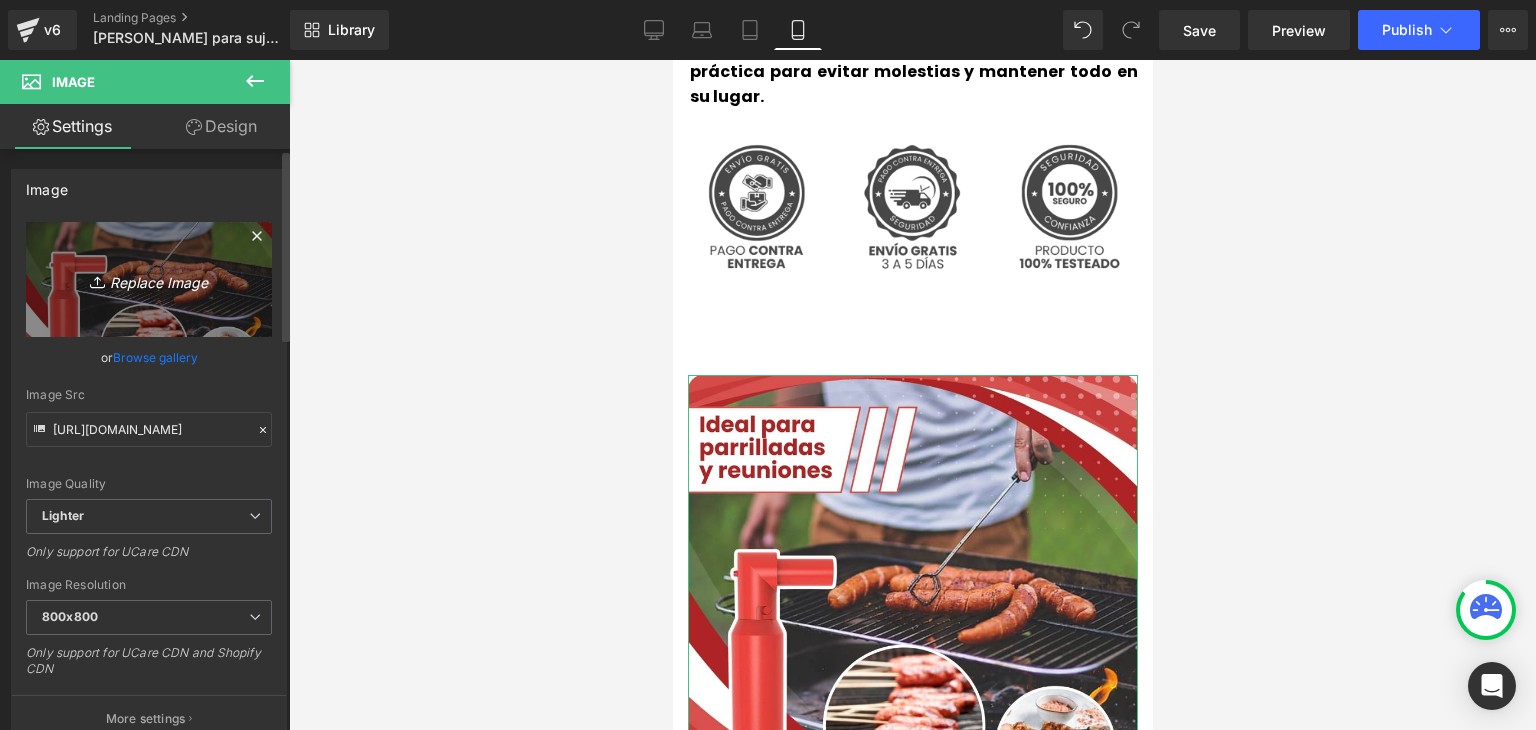 type on "C:\fakepath\4.webp" 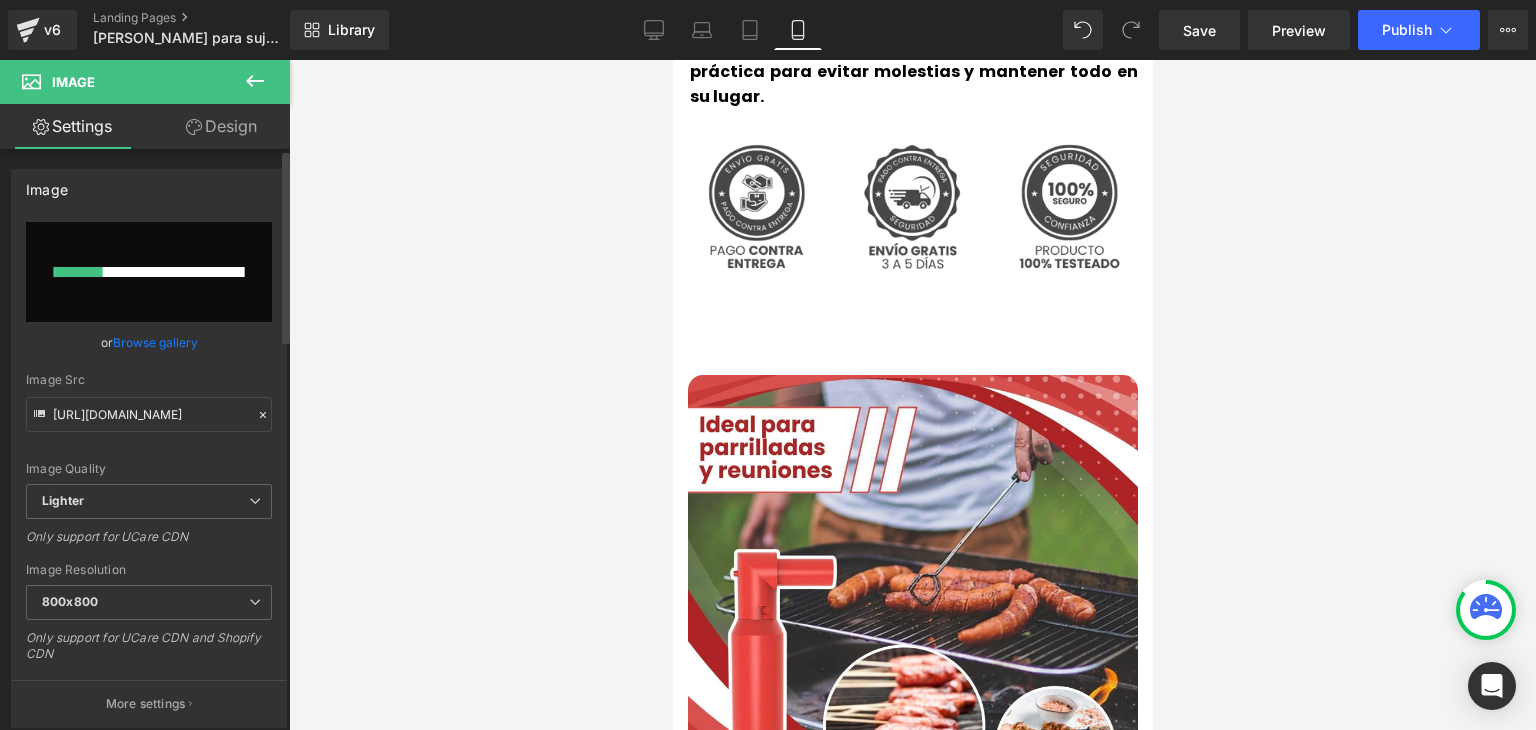 type 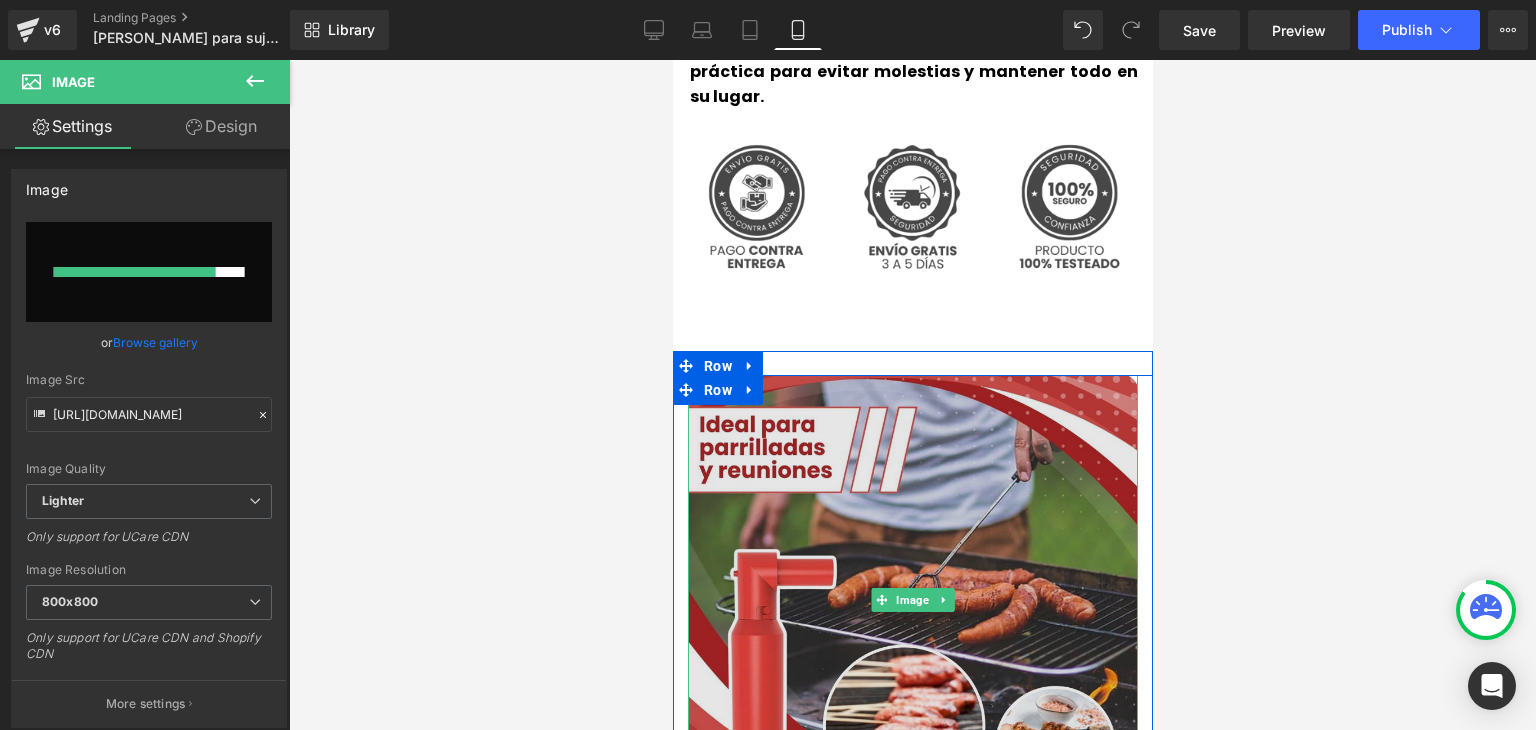 click at bounding box center [912, 600] 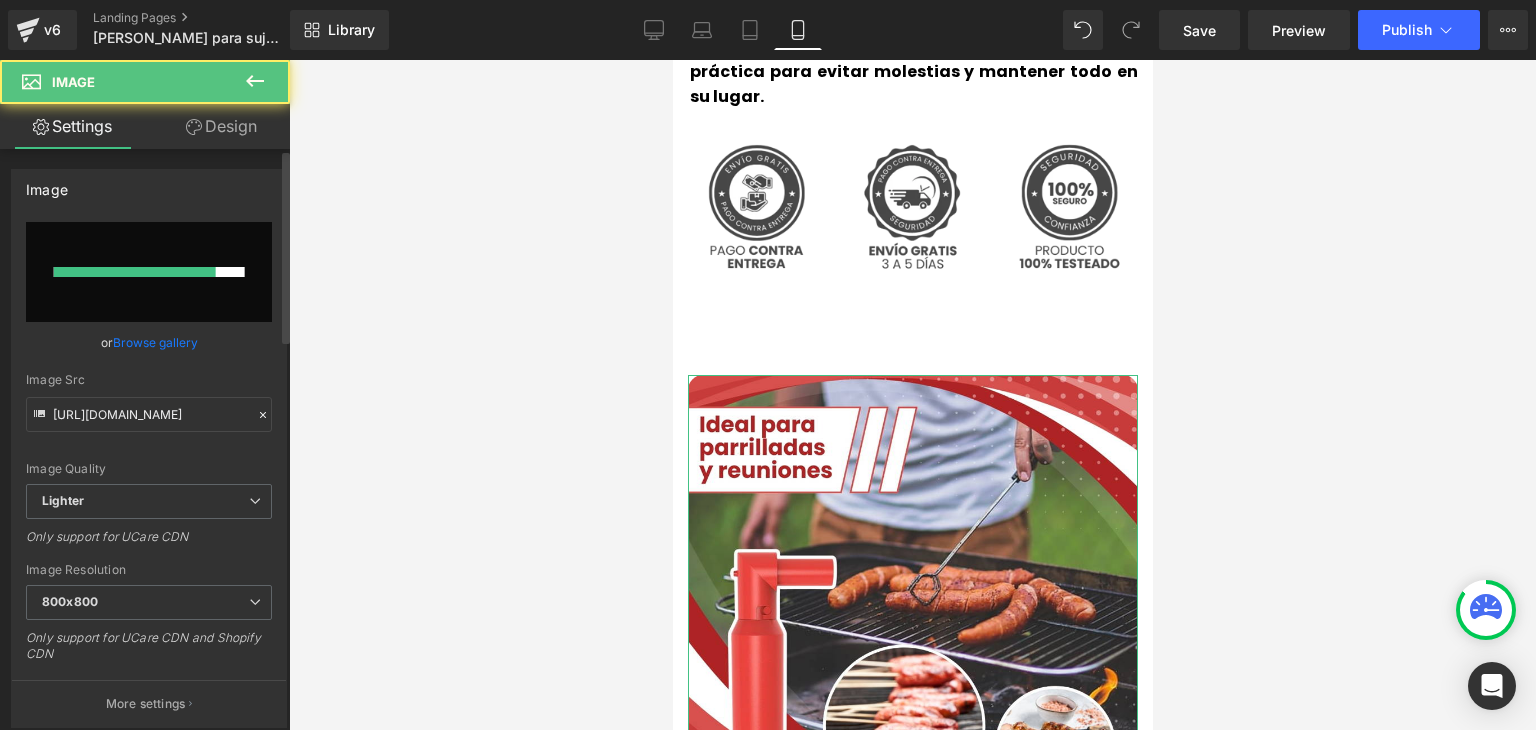 click on "Browse gallery" at bounding box center [155, 342] 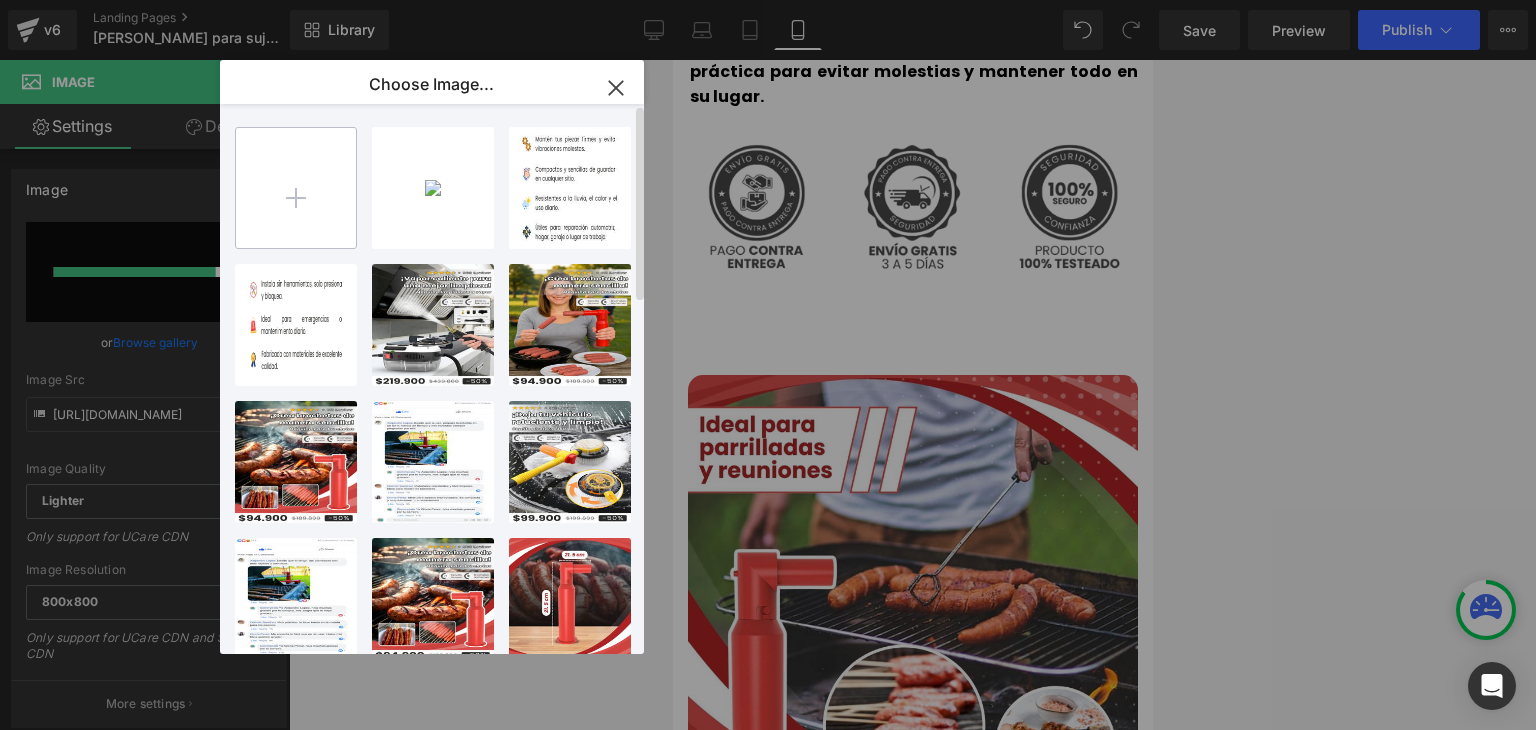 click at bounding box center (296, 188) 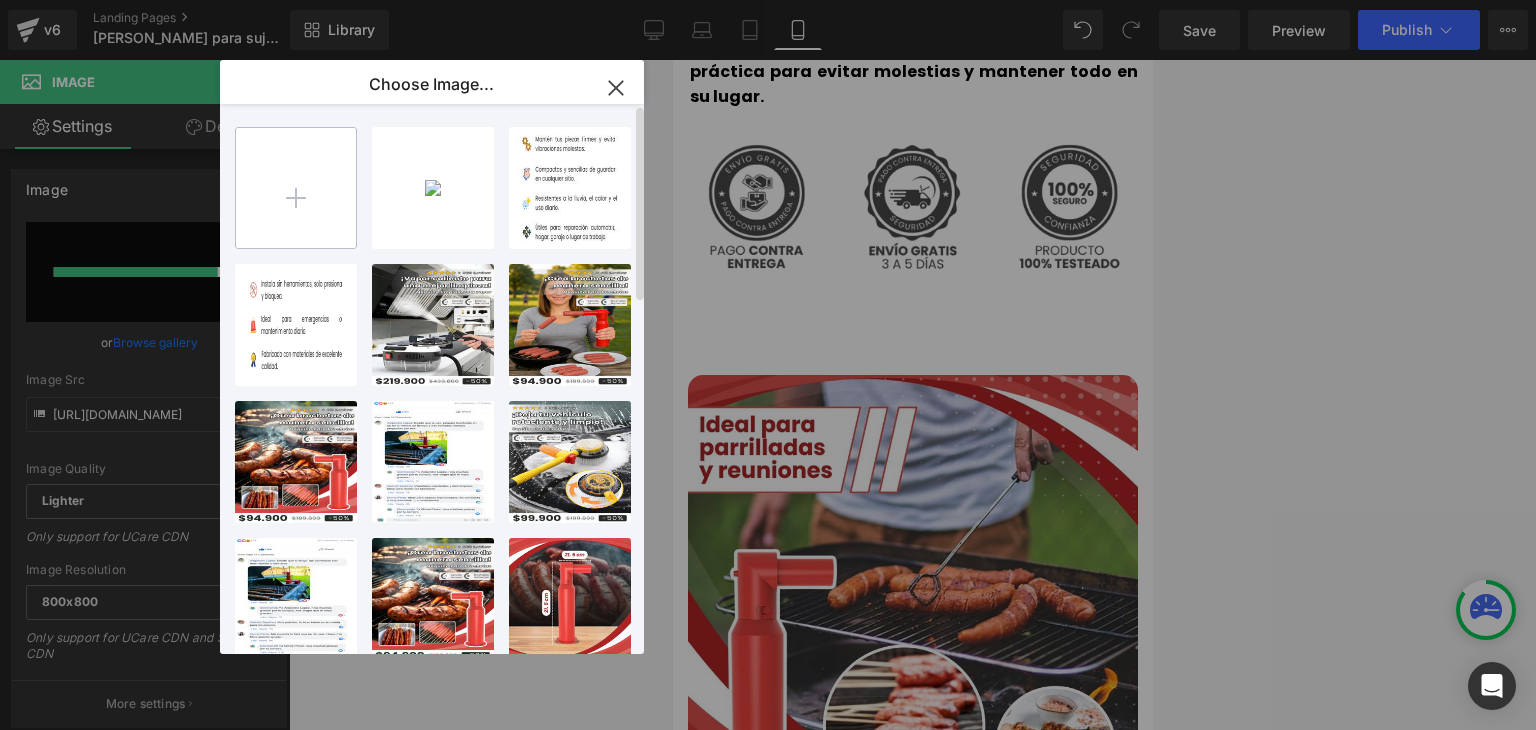 type on "C:\fakepath\4.webp" 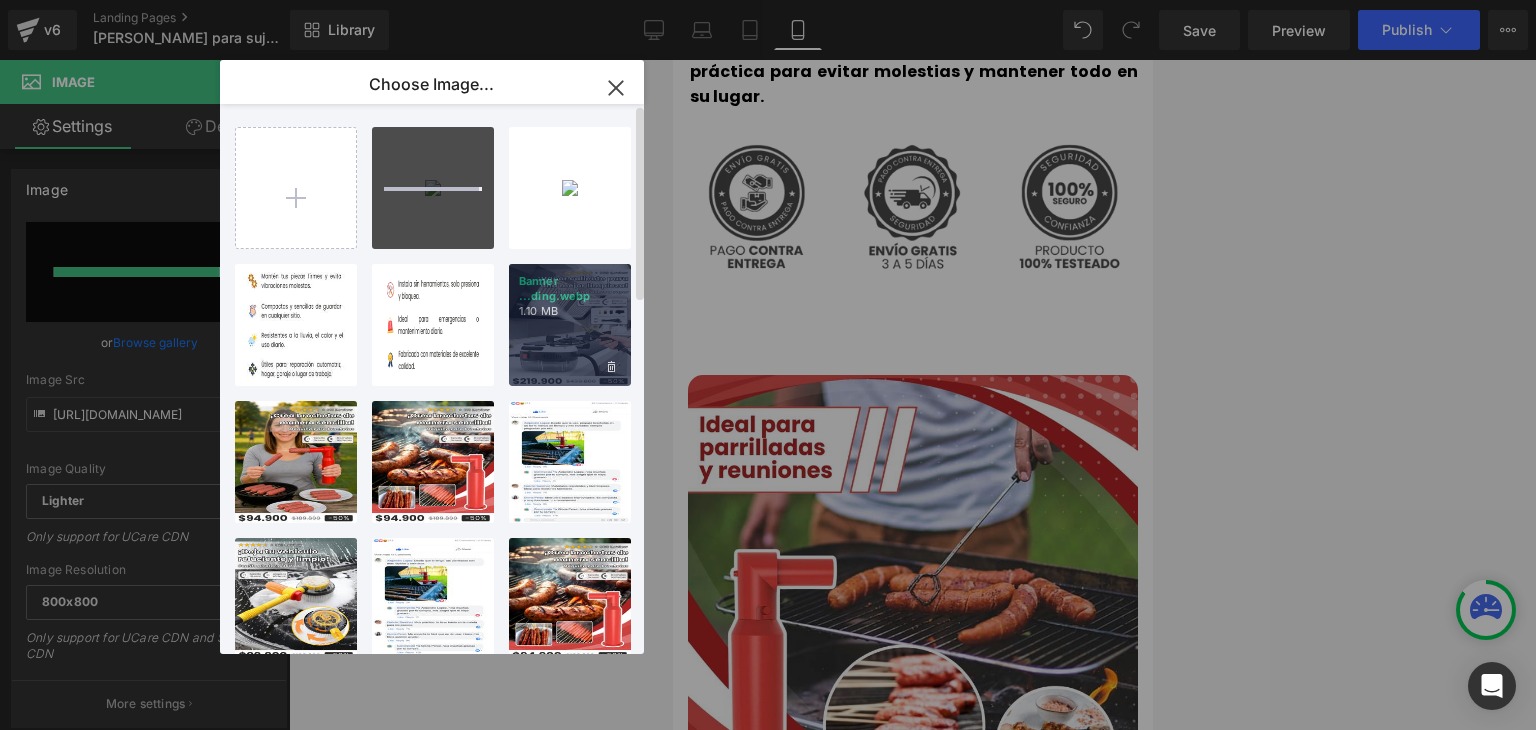 type 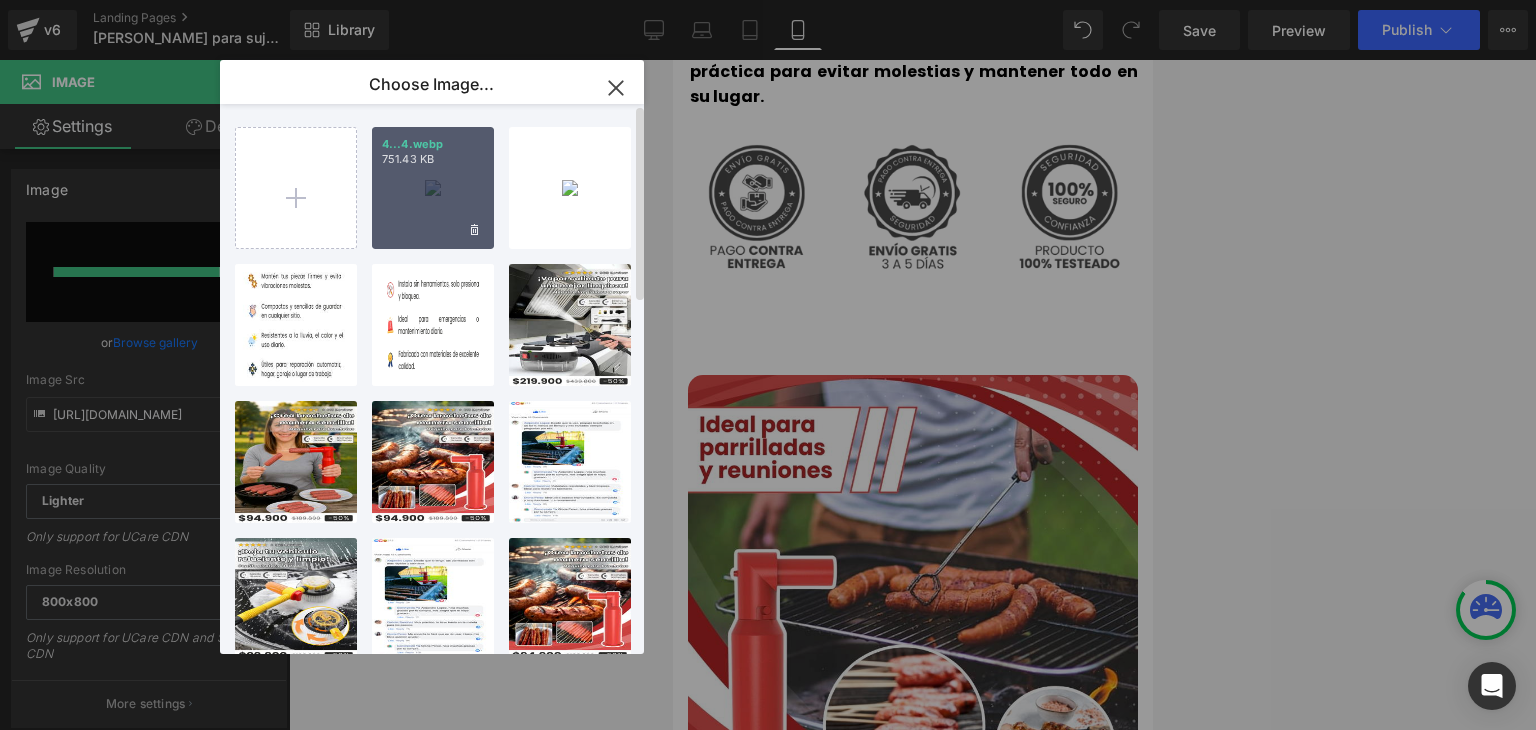 click on "4...4.webp 751.43 KB" at bounding box center (433, 188) 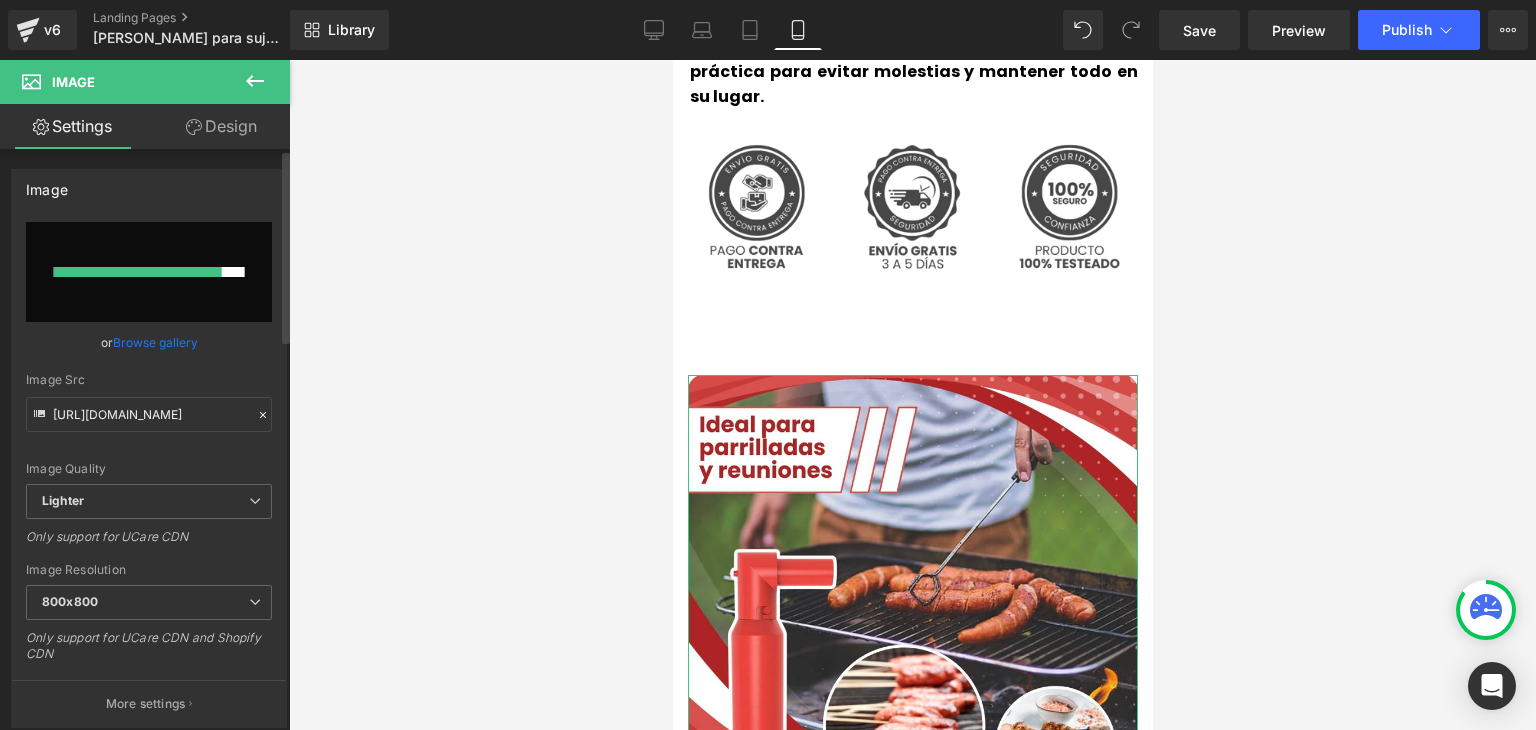 click on "Browse gallery" at bounding box center (155, 342) 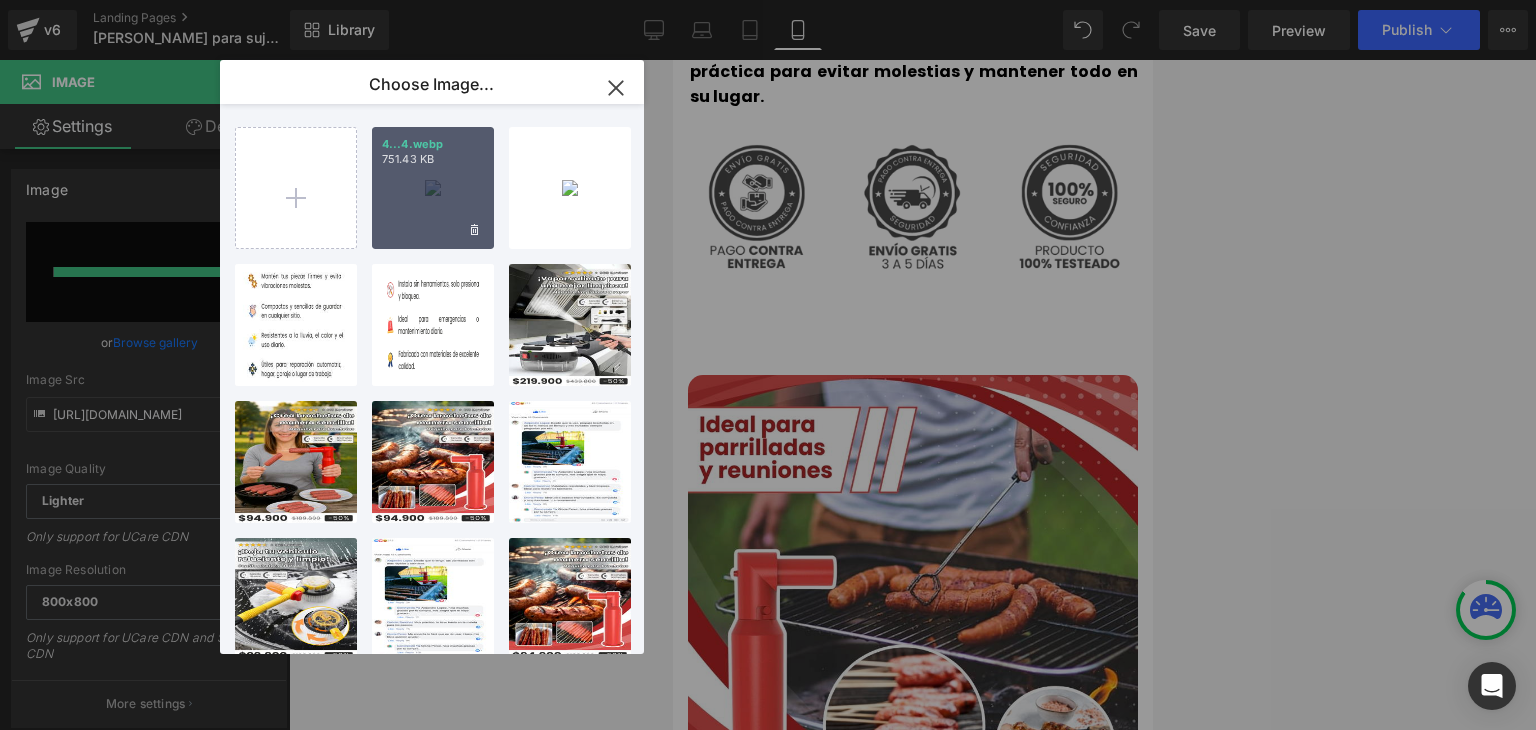 click on "4...4.webp 751.43 KB" at bounding box center [433, 188] 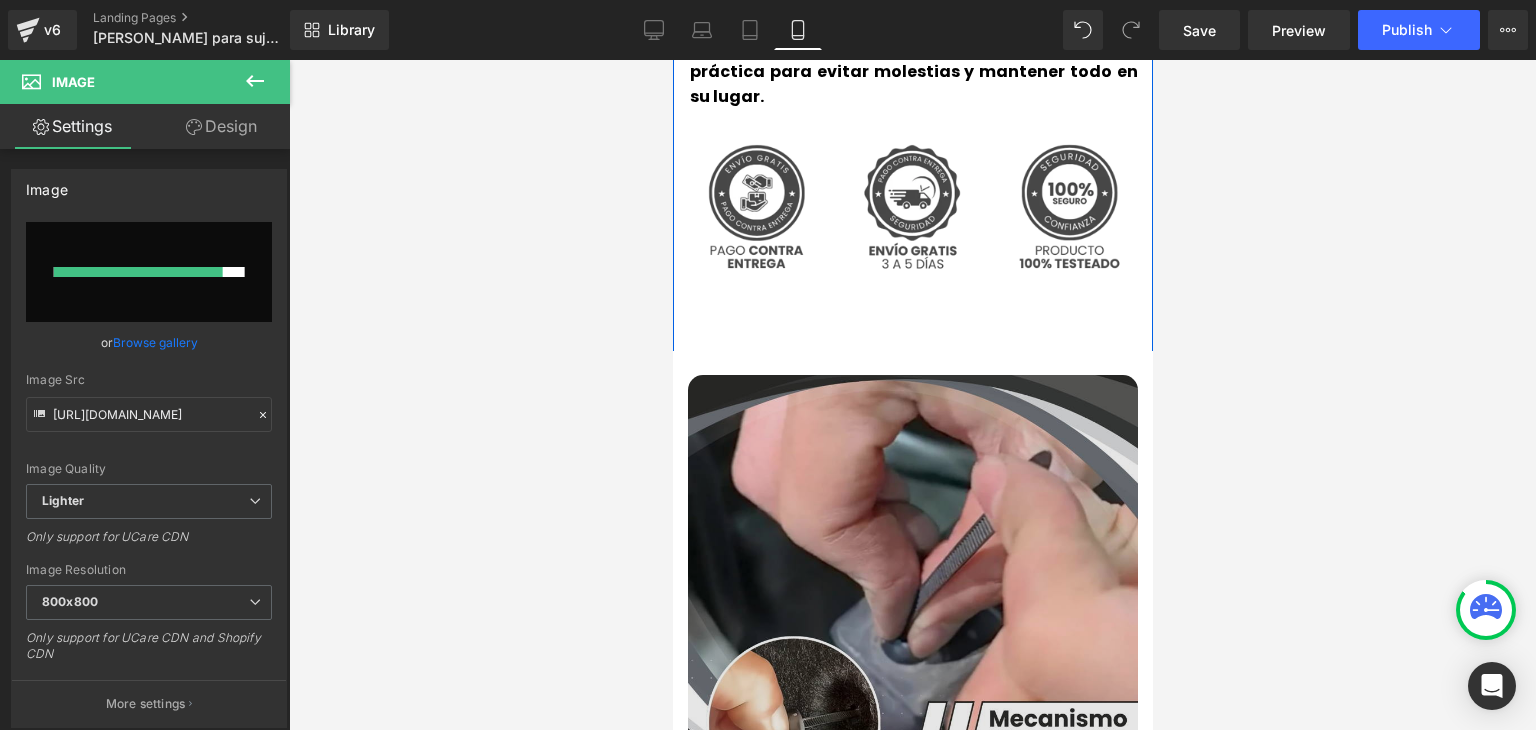 type on "[URL][DOMAIN_NAME]" 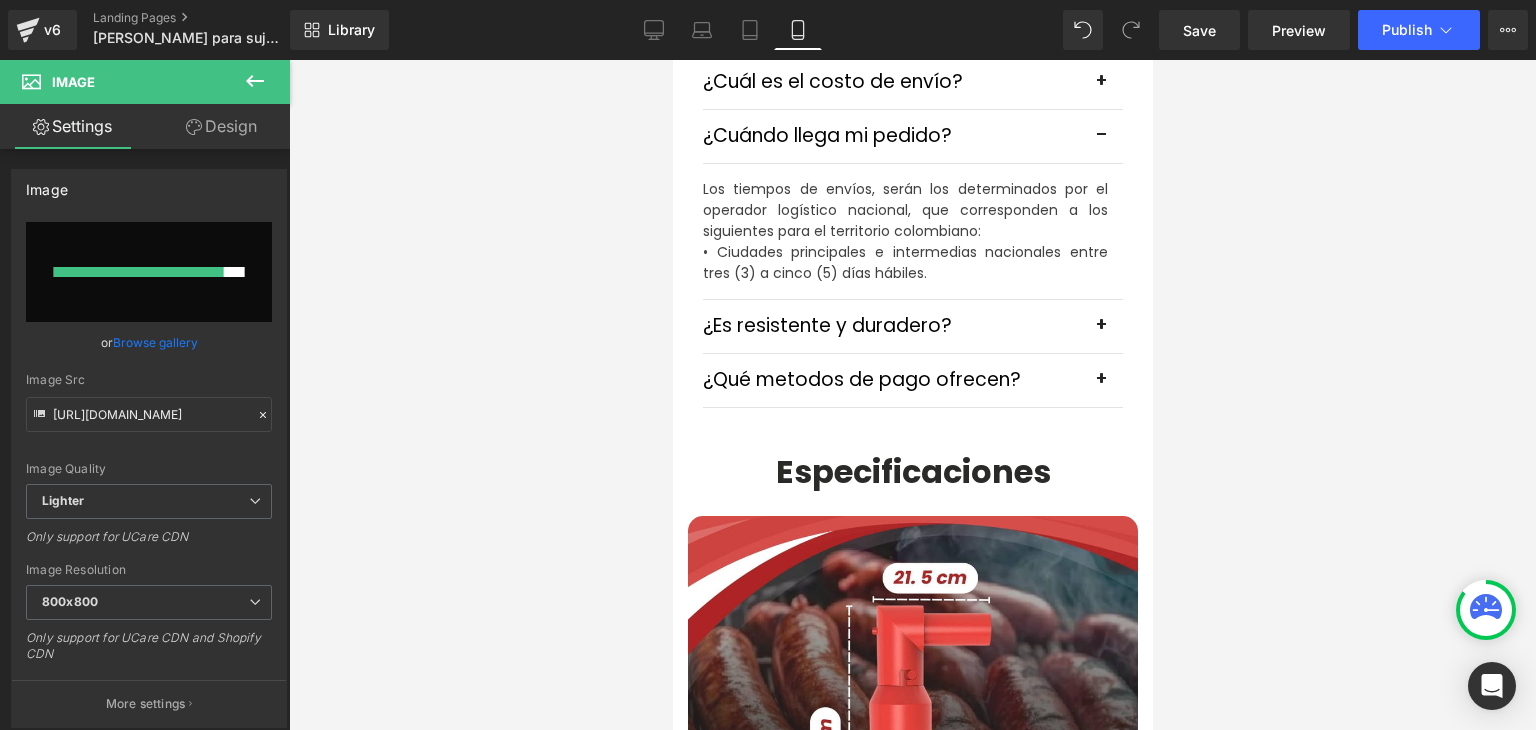 scroll, scrollTop: 6100, scrollLeft: 0, axis: vertical 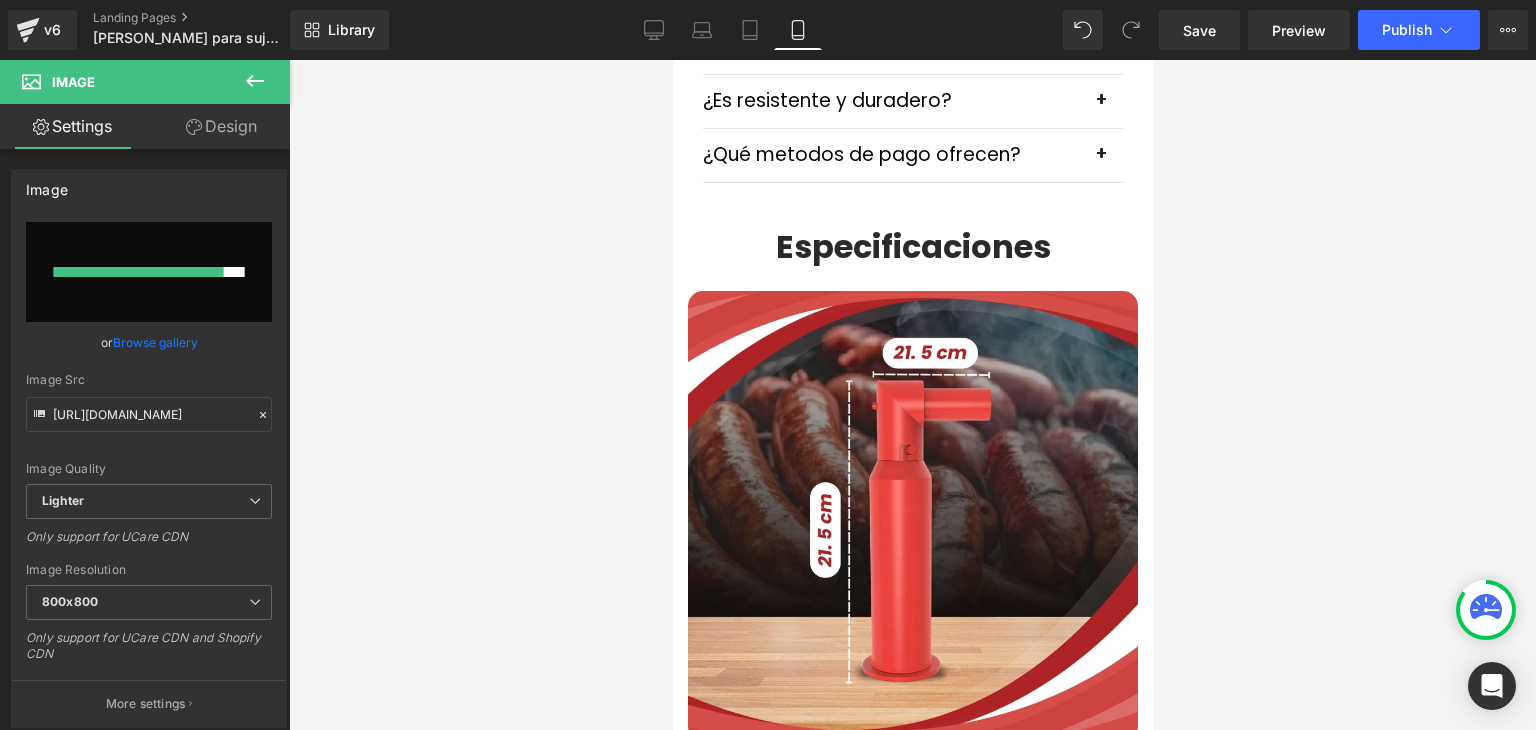 click at bounding box center [912, 516] 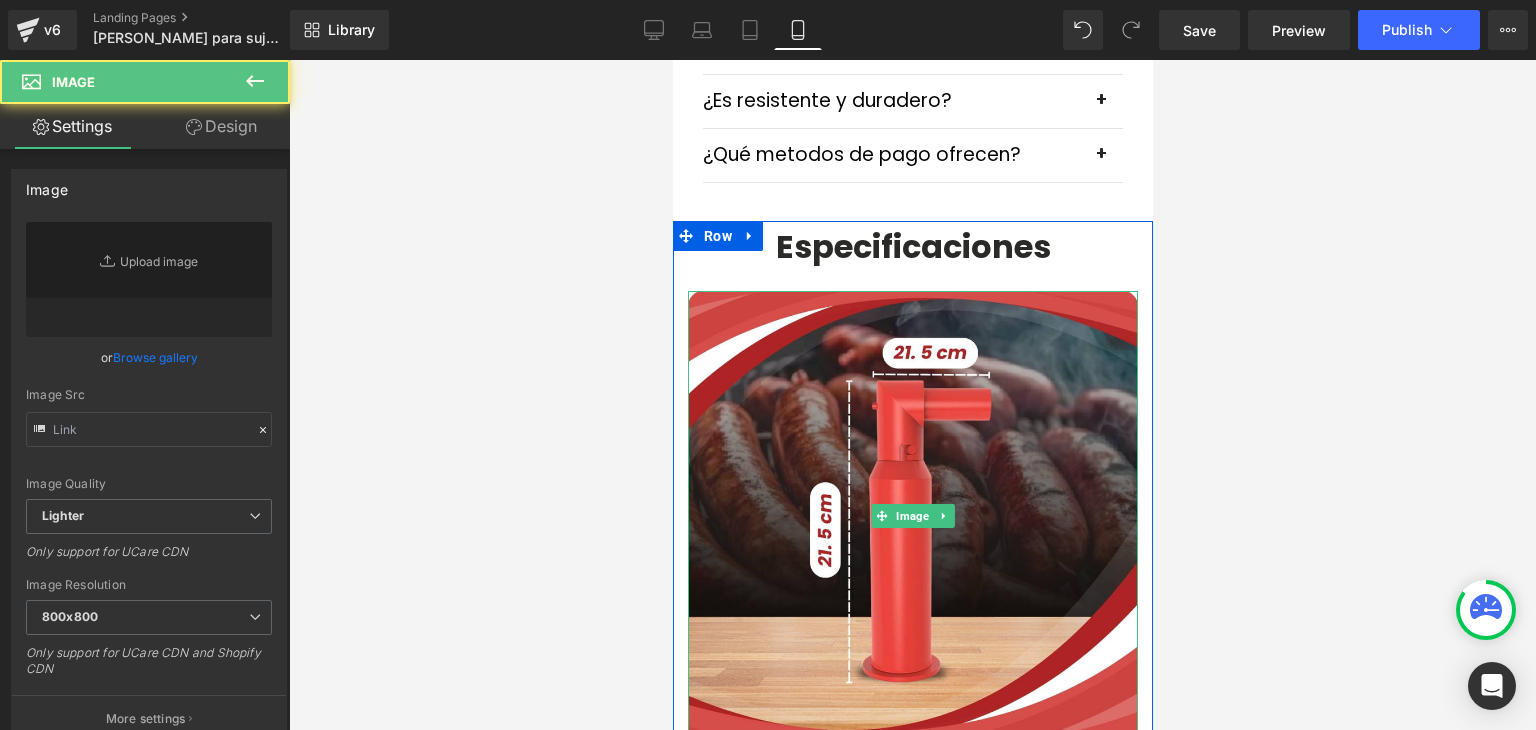 type on "[URL][DOMAIN_NAME]" 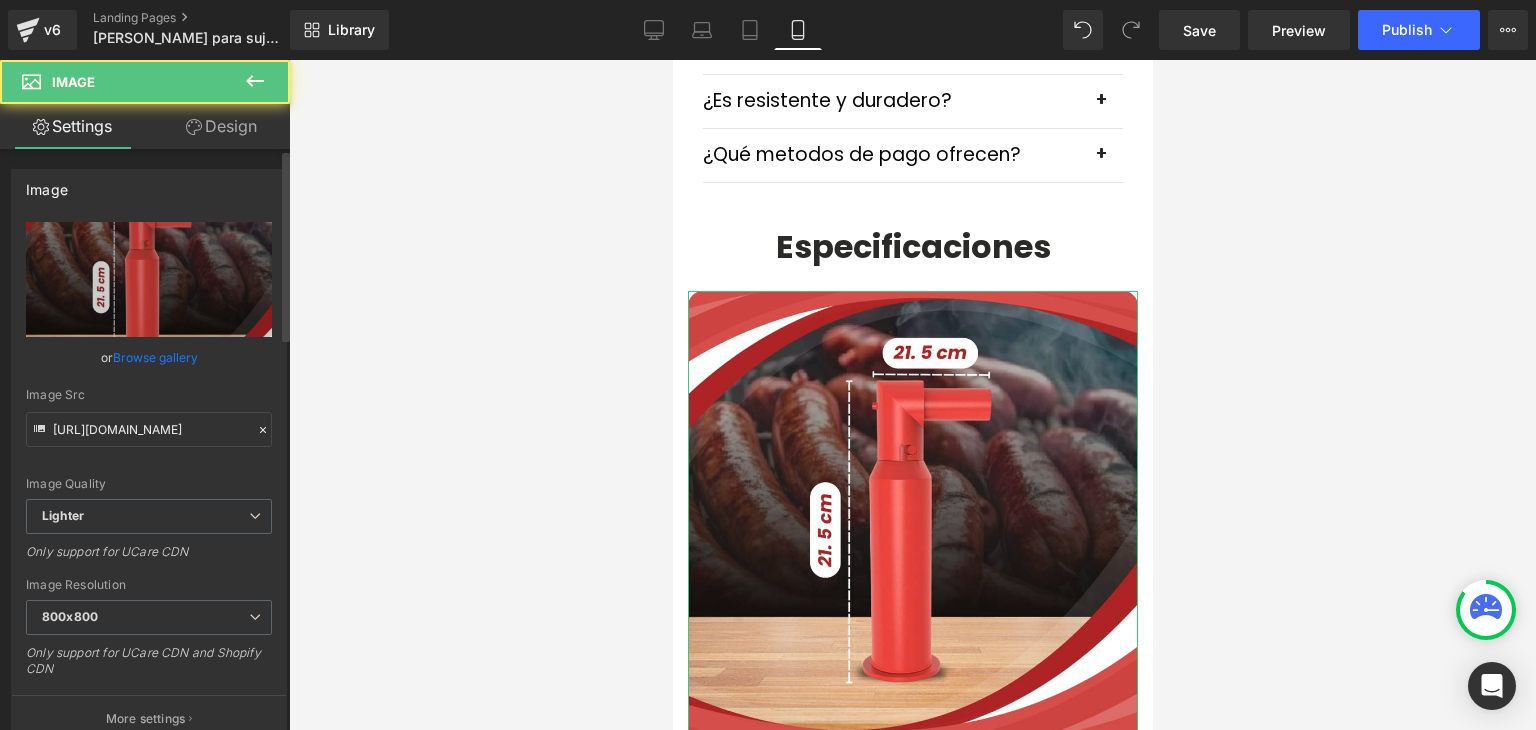 click on "Browse gallery" at bounding box center (155, 357) 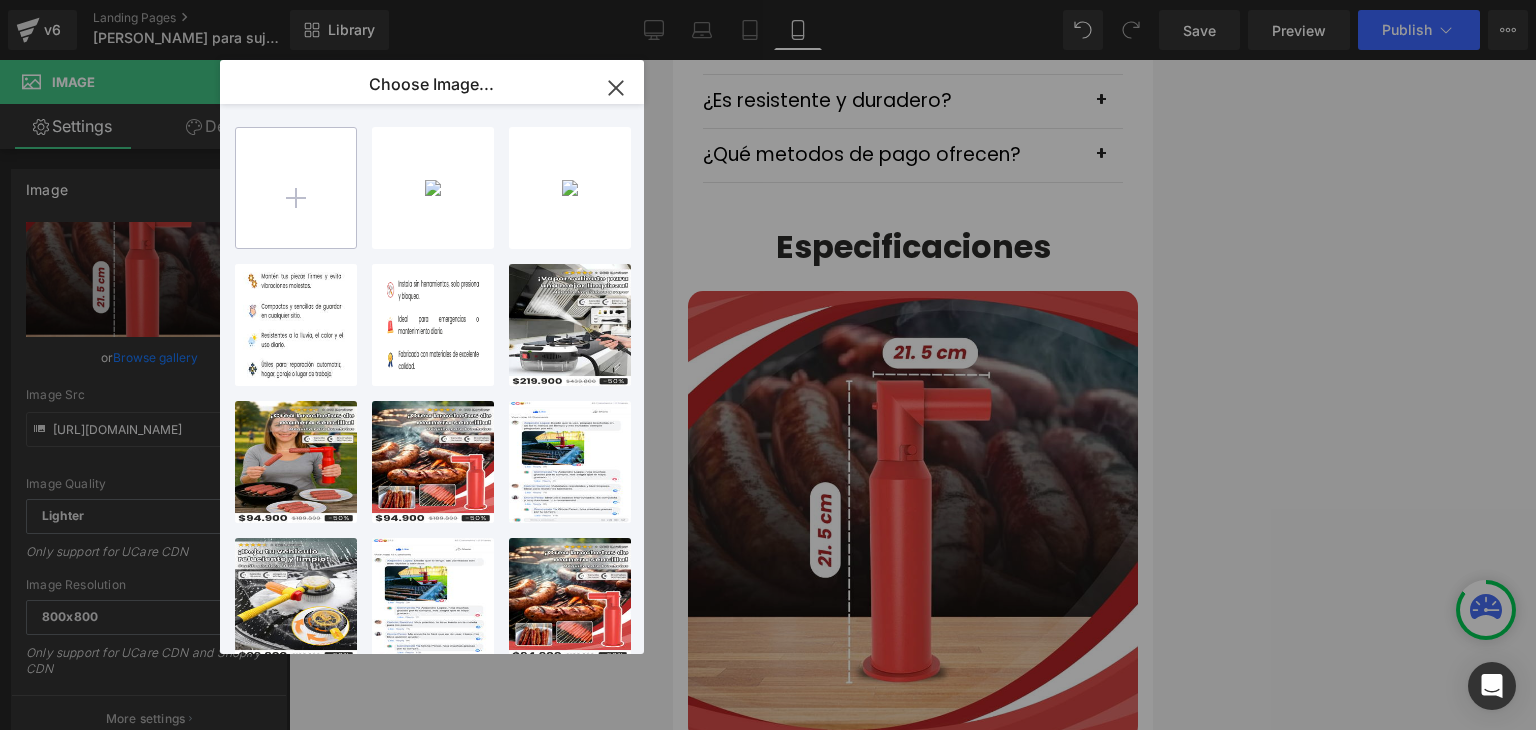 click at bounding box center [296, 188] 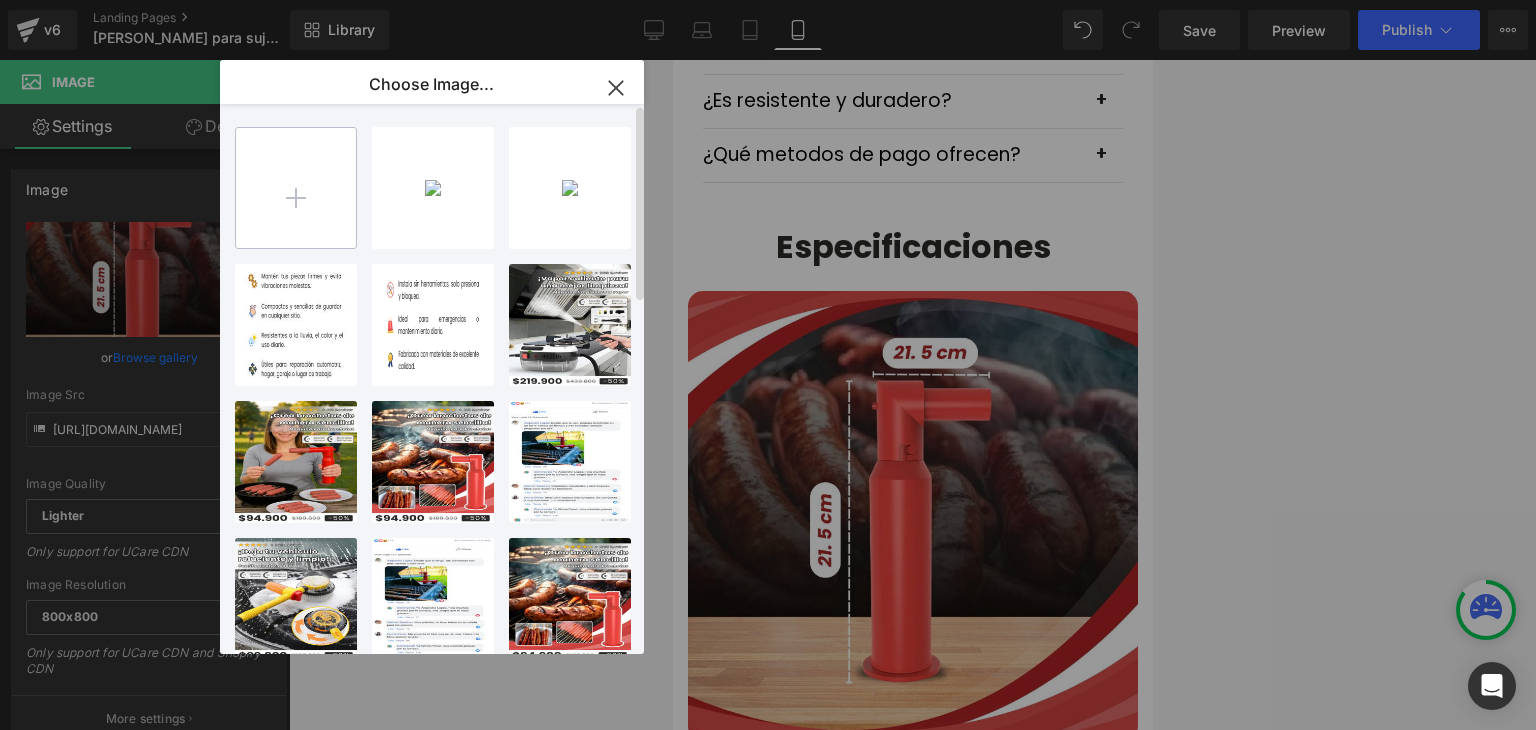 type on "C:\fakepath\5.webp" 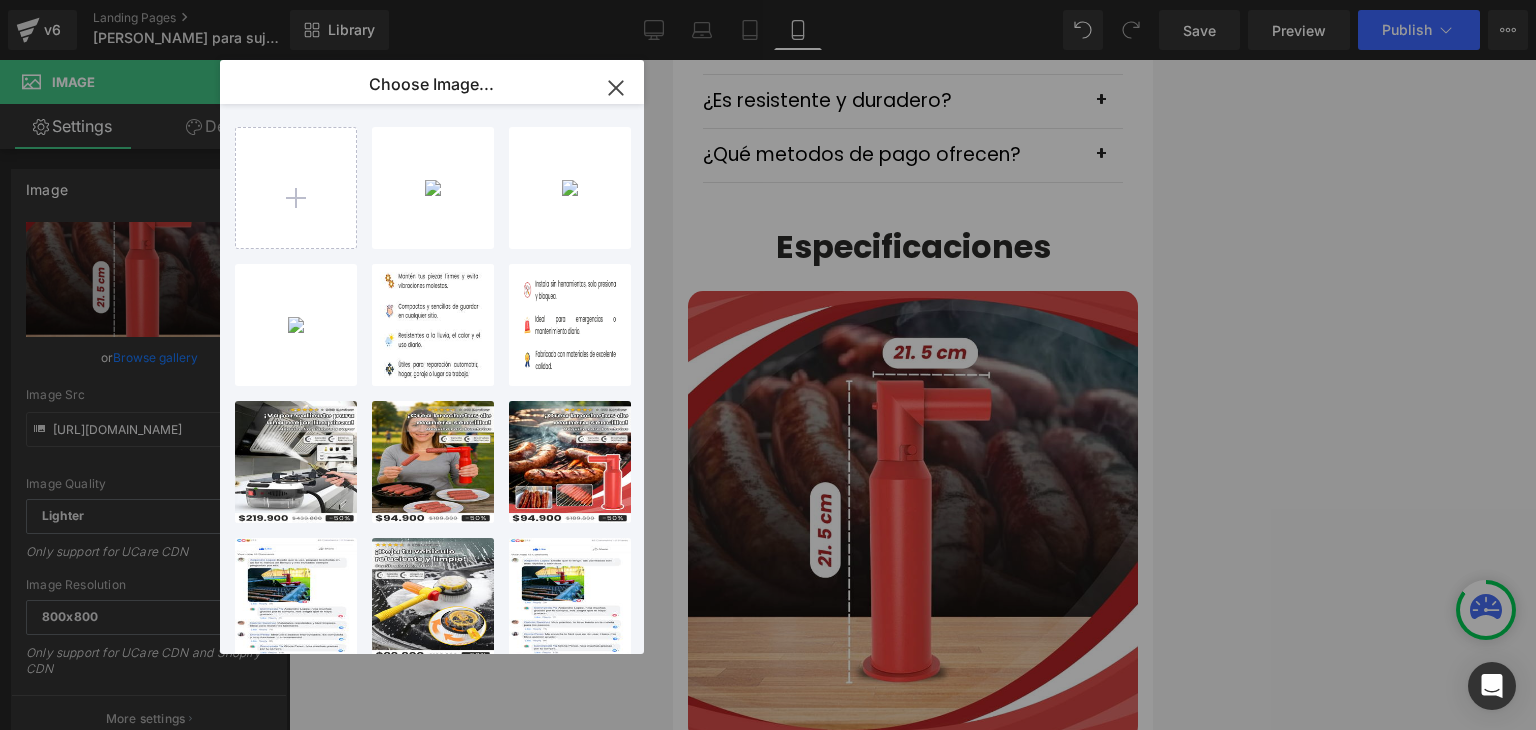 type 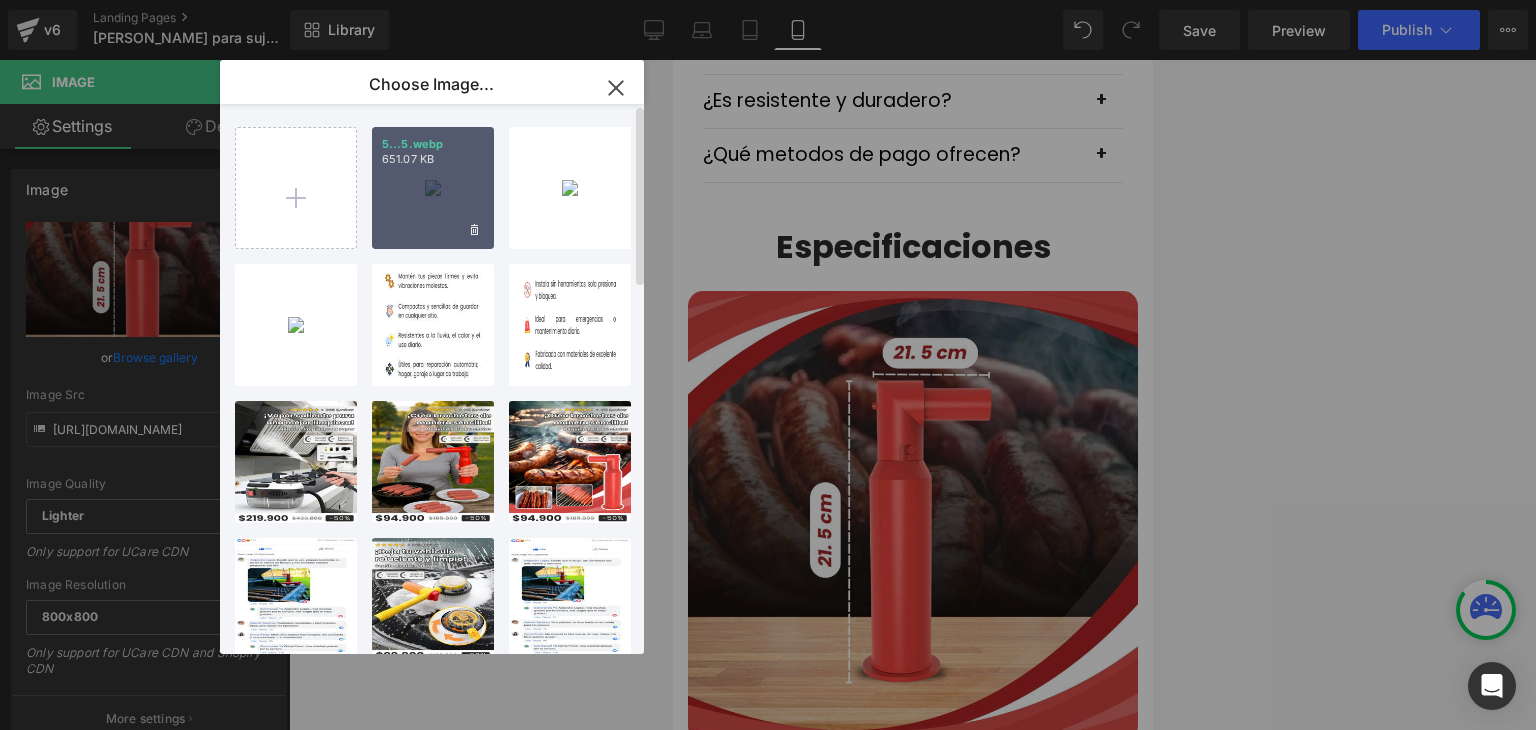 click on "5...5.webp 651.07 KB" at bounding box center (433, 188) 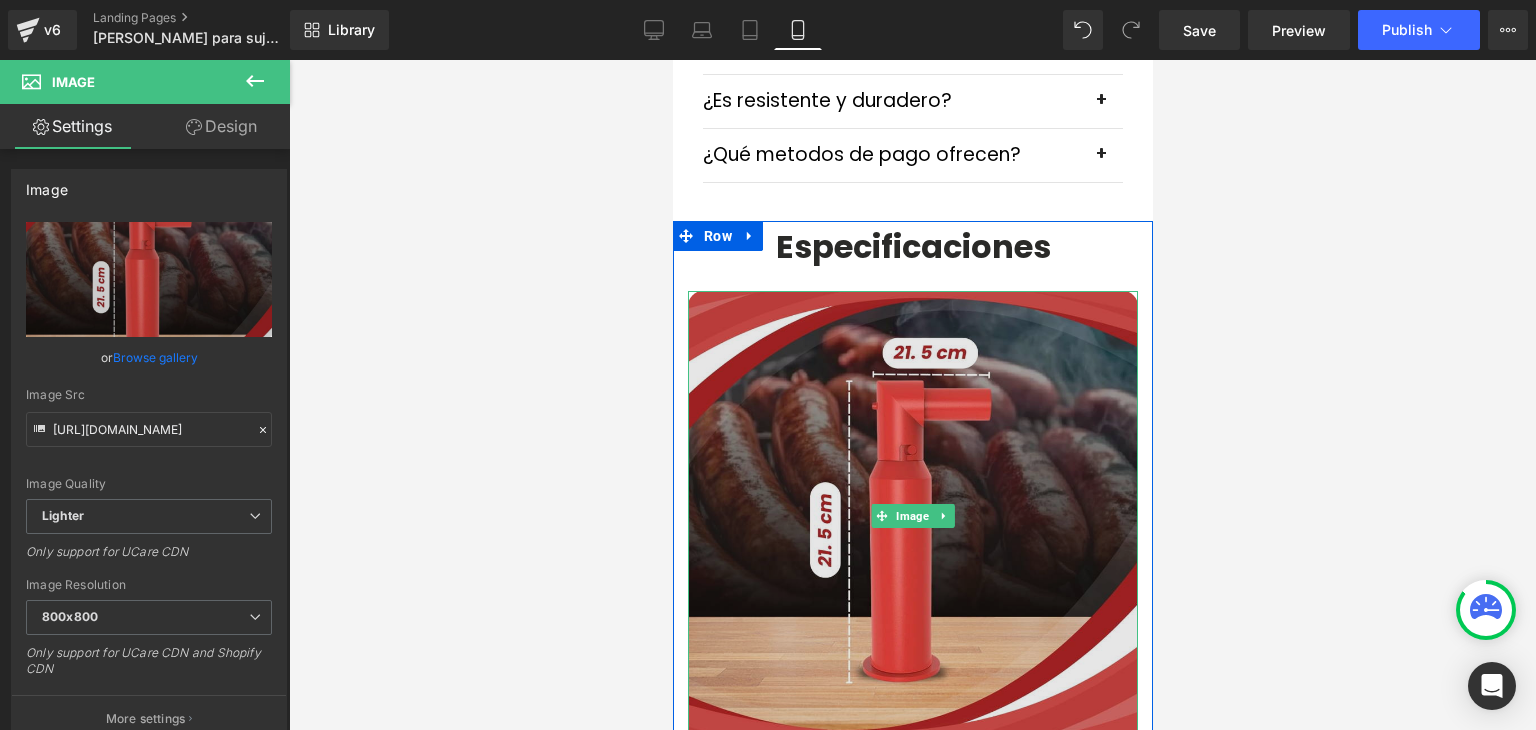 click at bounding box center (912, 516) 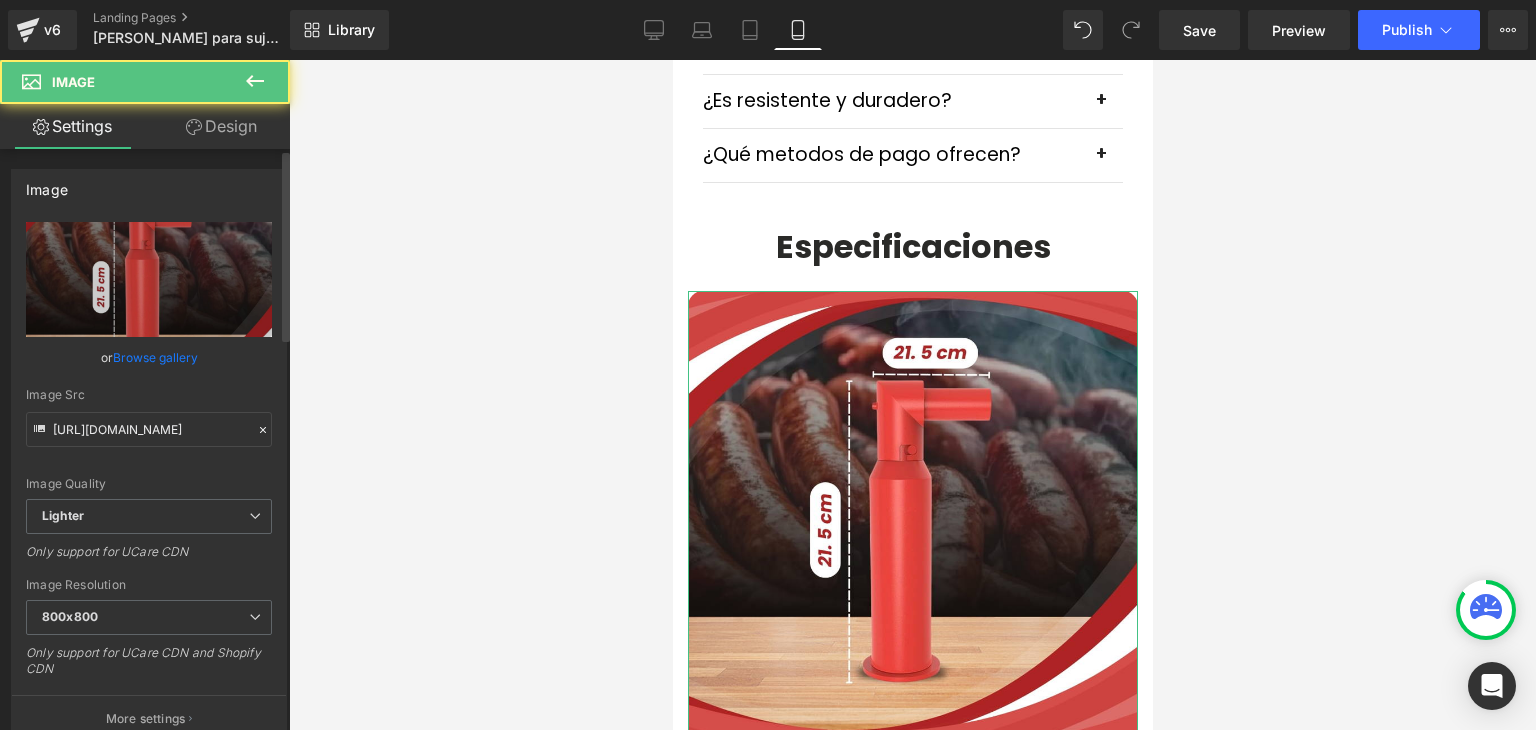 click on "Browse gallery" at bounding box center (155, 357) 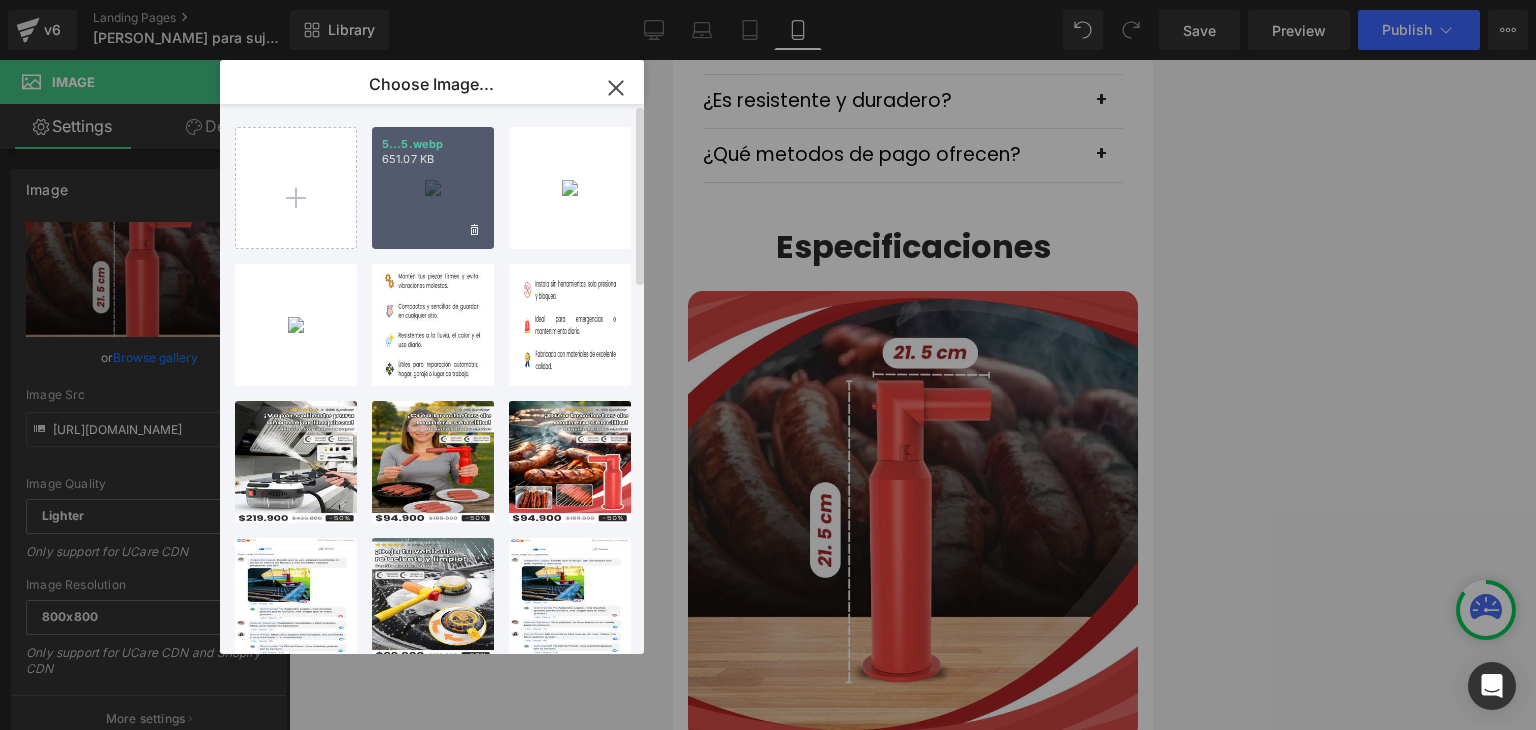 click on "5...5.webp 651.07 KB" at bounding box center (433, 188) 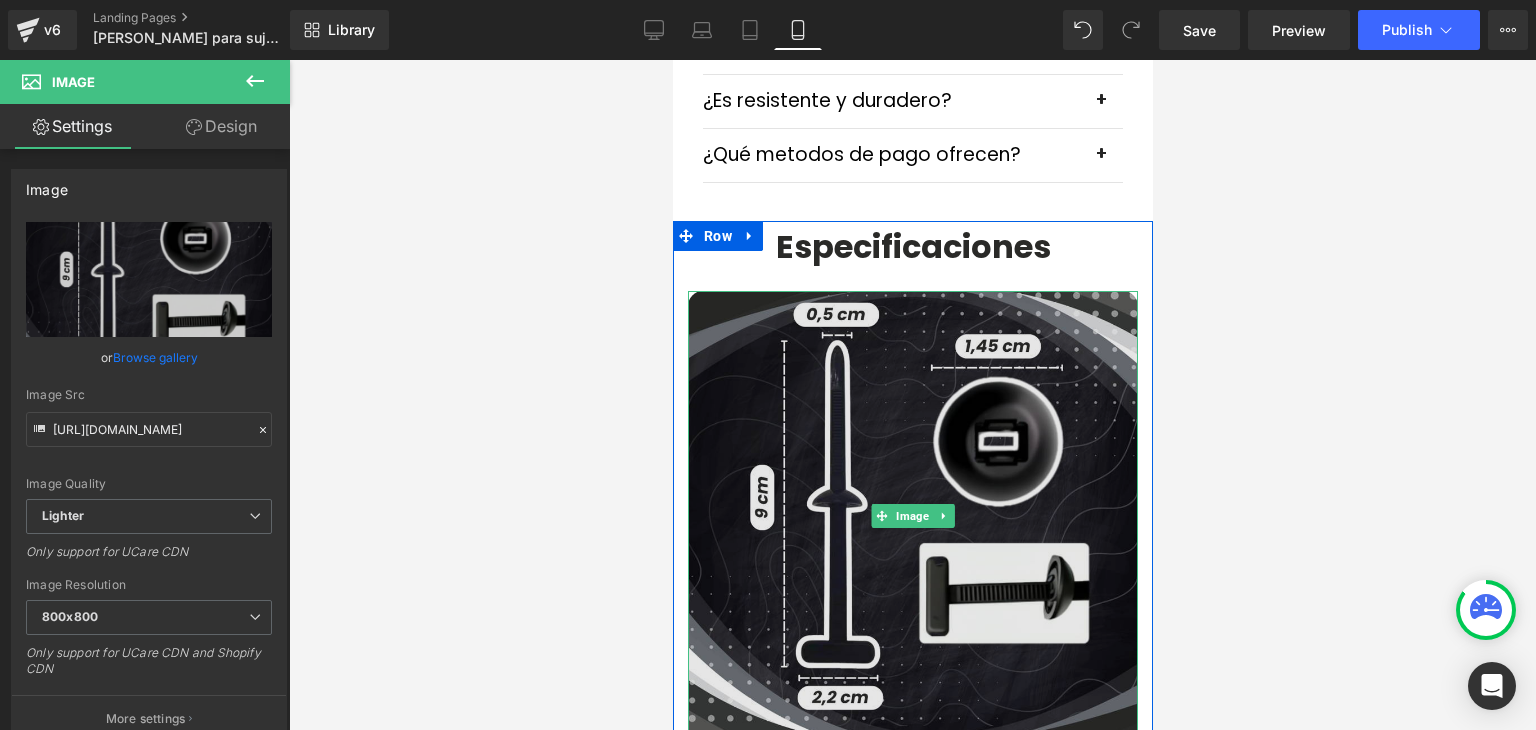 type on "[URL][DOMAIN_NAME]" 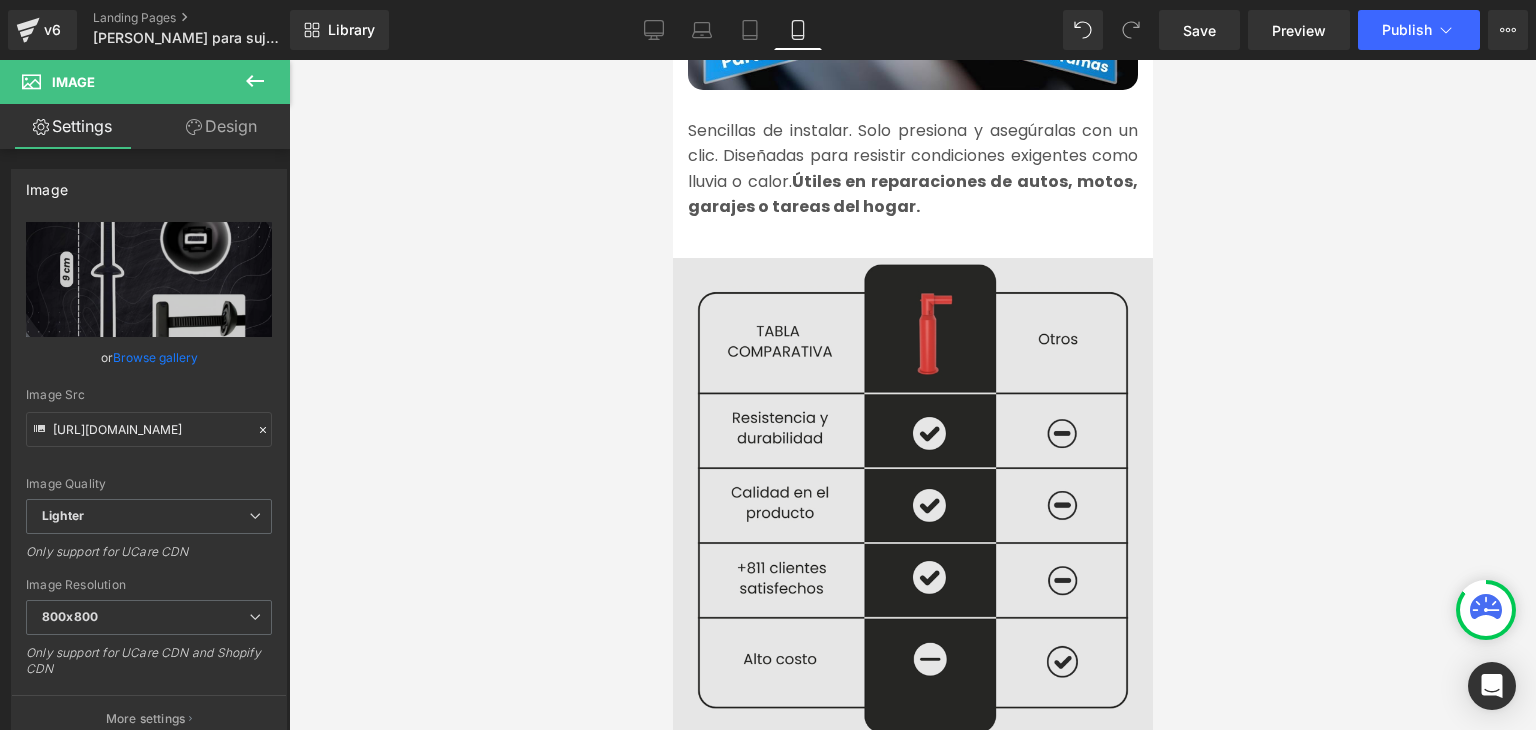 scroll, scrollTop: 2500, scrollLeft: 0, axis: vertical 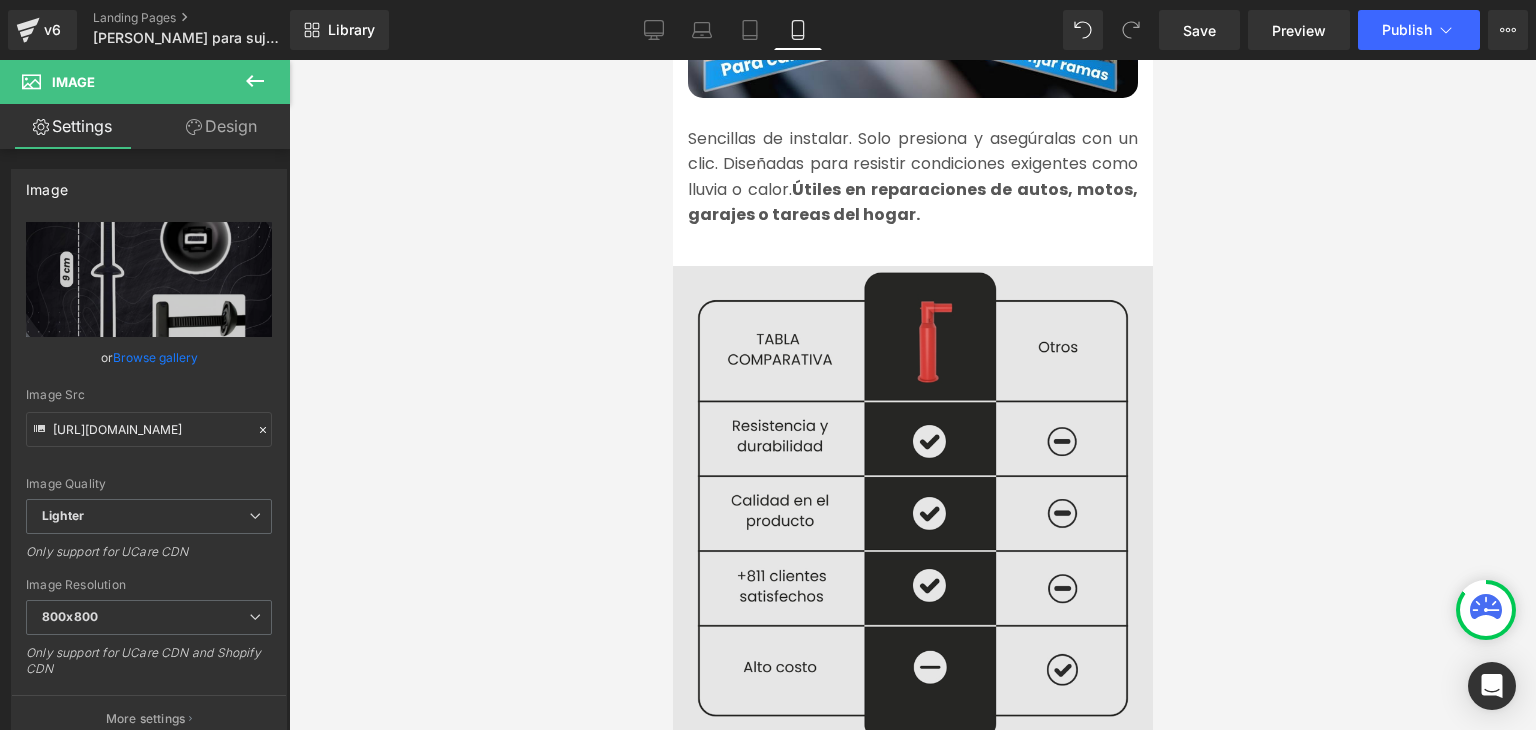 click at bounding box center [912, 501] 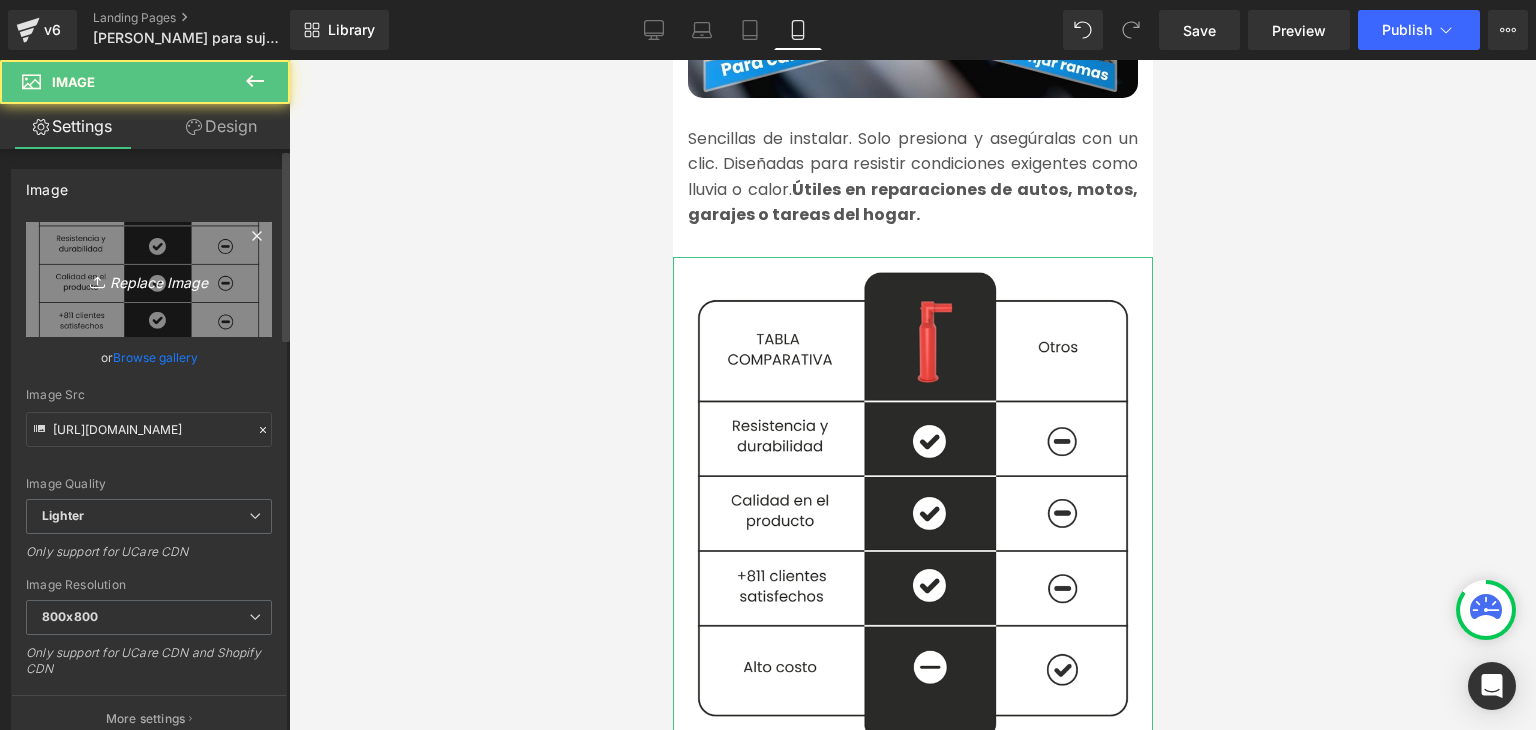 click on "Replace Image" at bounding box center (149, 279) 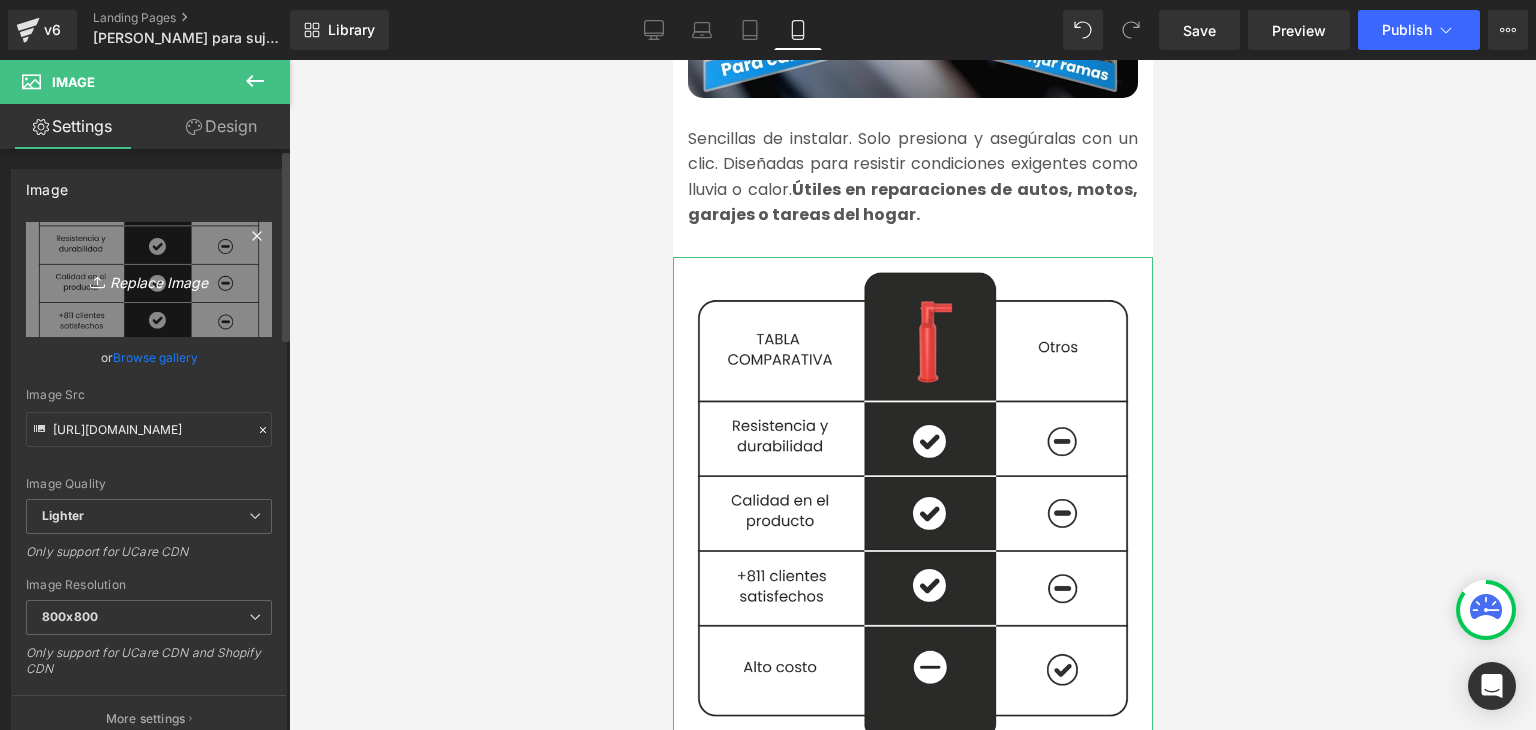 type on "C:\fakepath\Imagenes landing 3.webp" 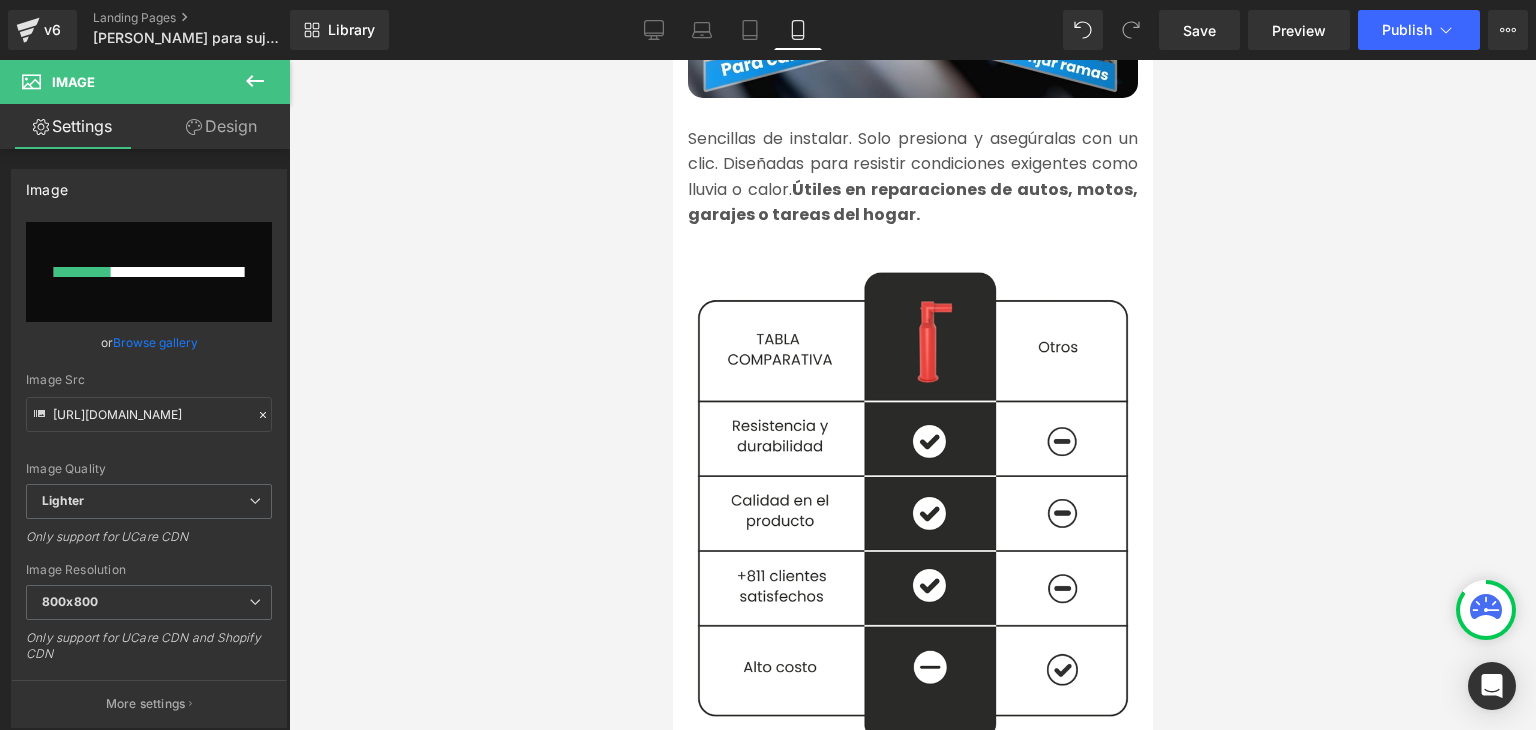 type 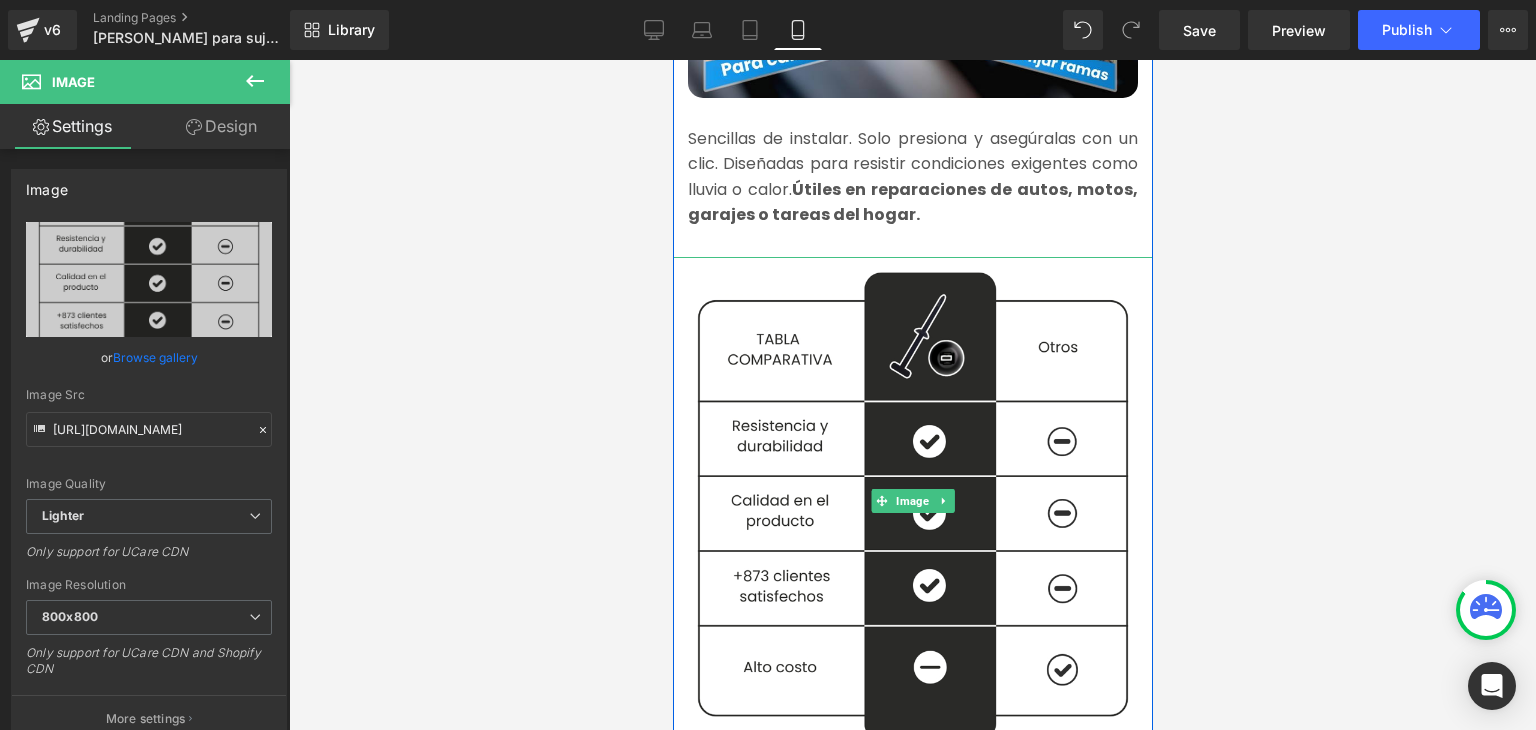type on "[URL][DOMAIN_NAME]" 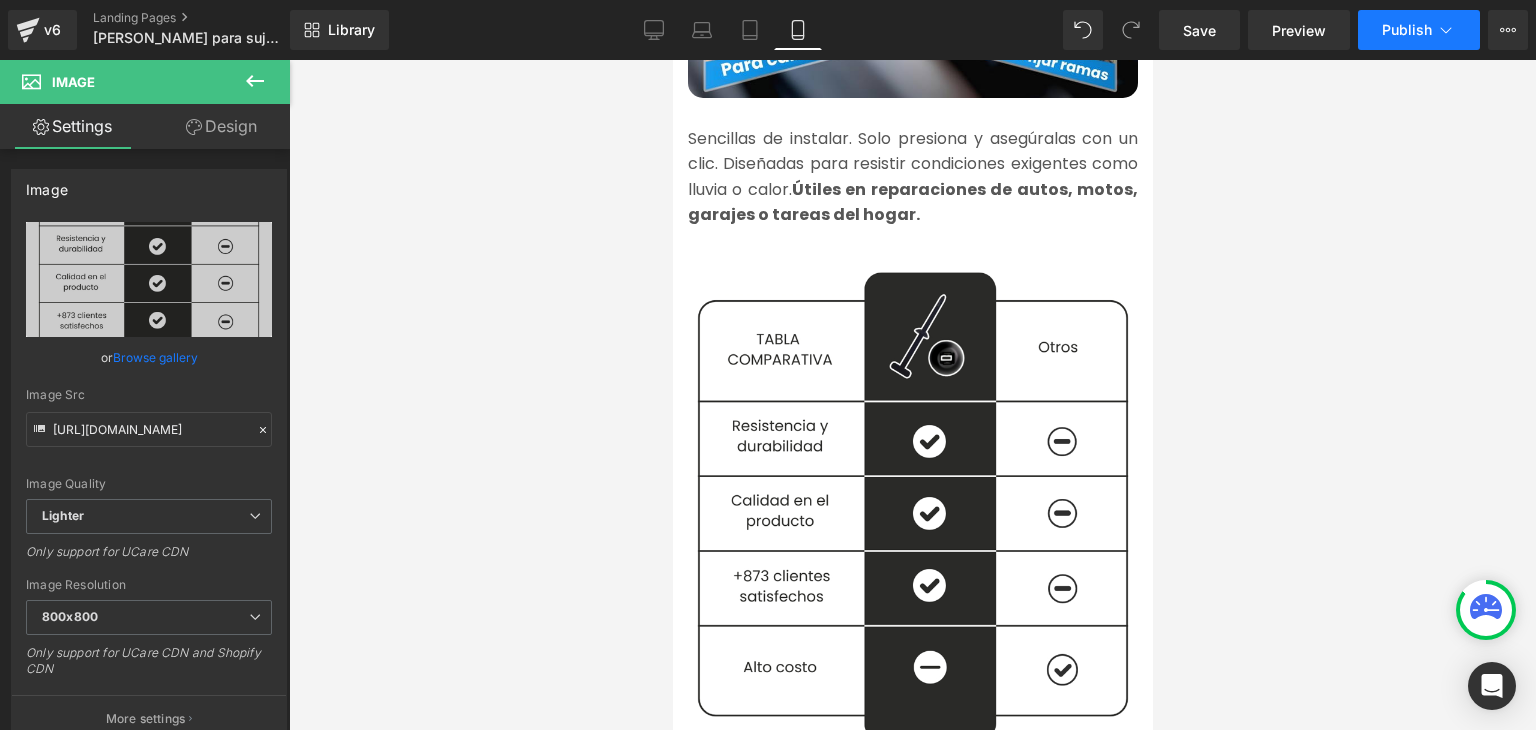 click on "Publish" at bounding box center (1407, 30) 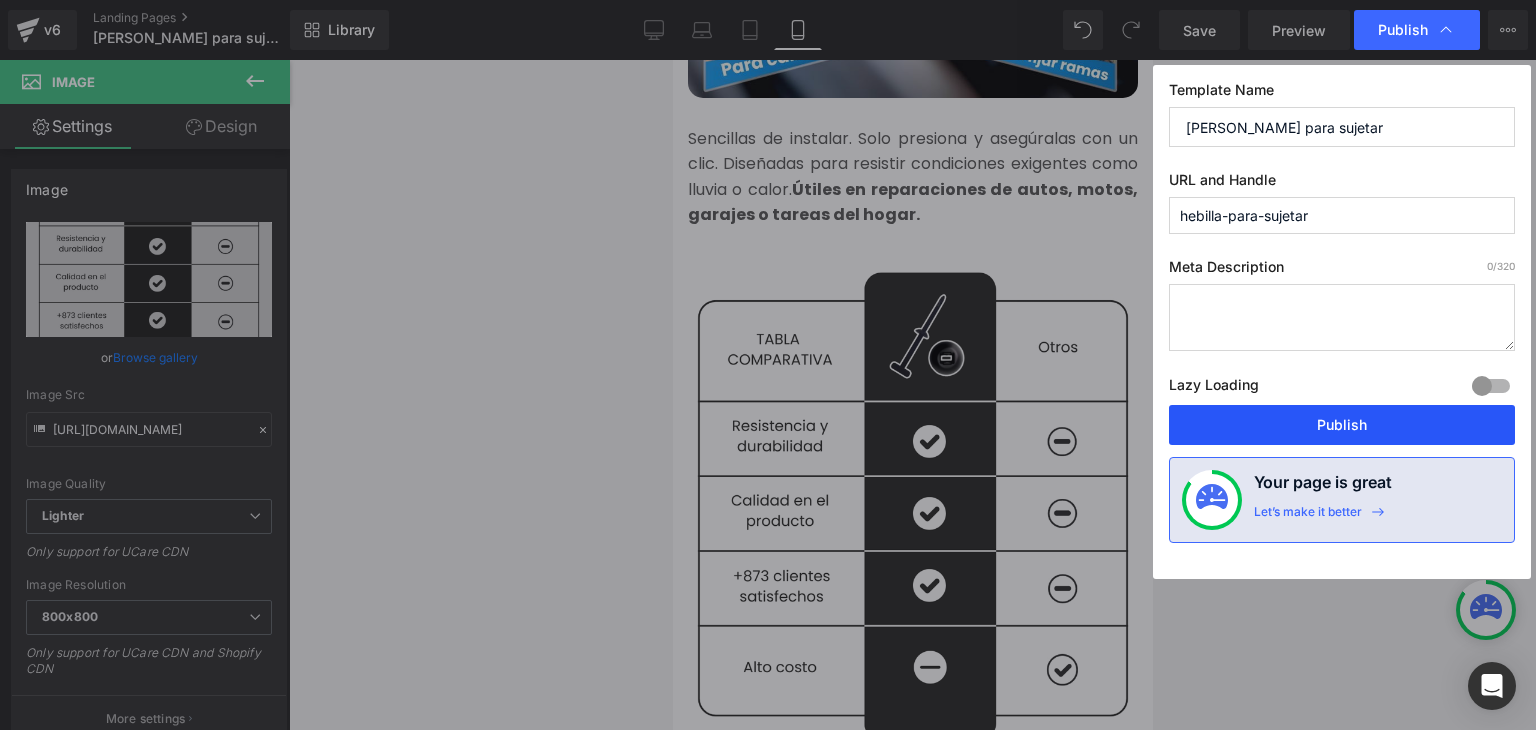 click on "Publish" at bounding box center (1342, 425) 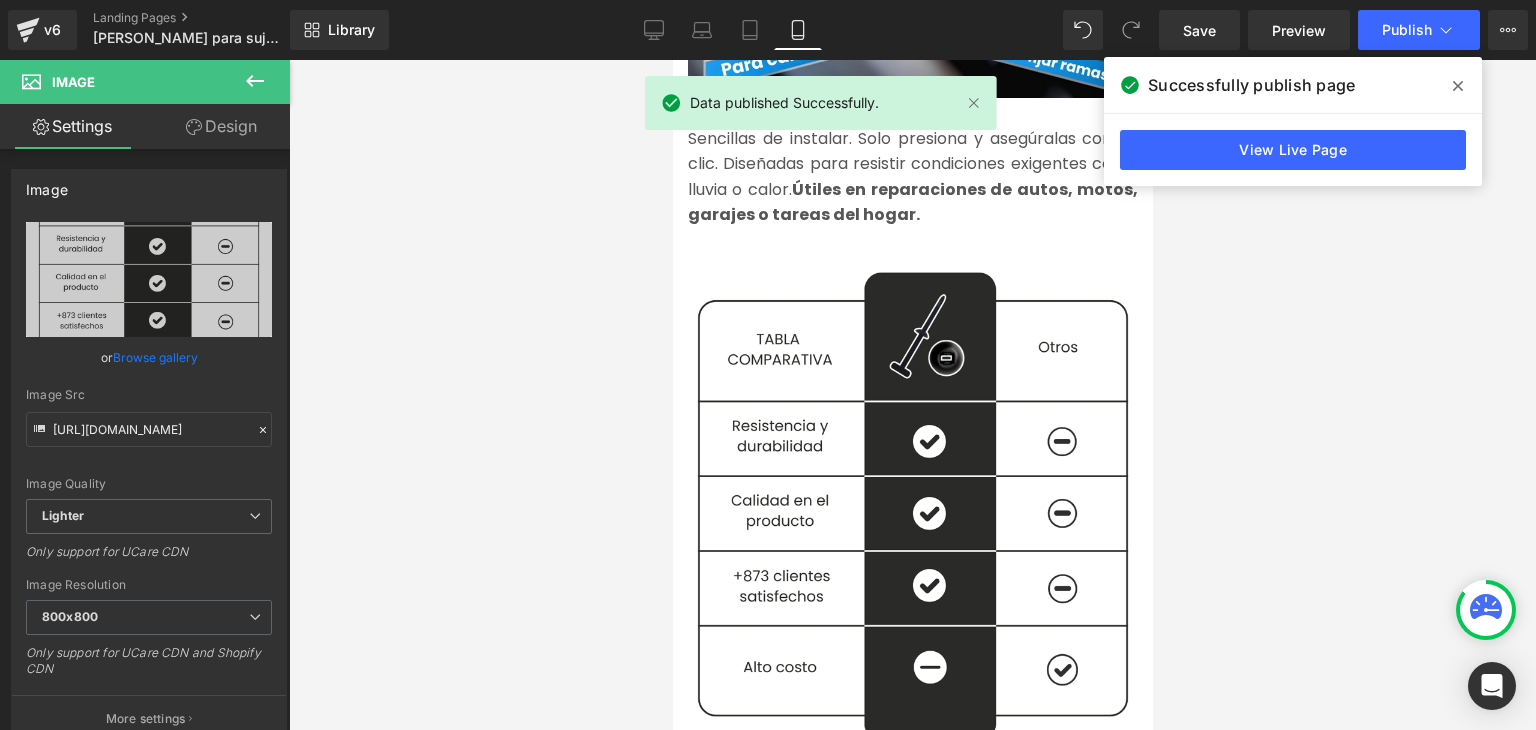 click 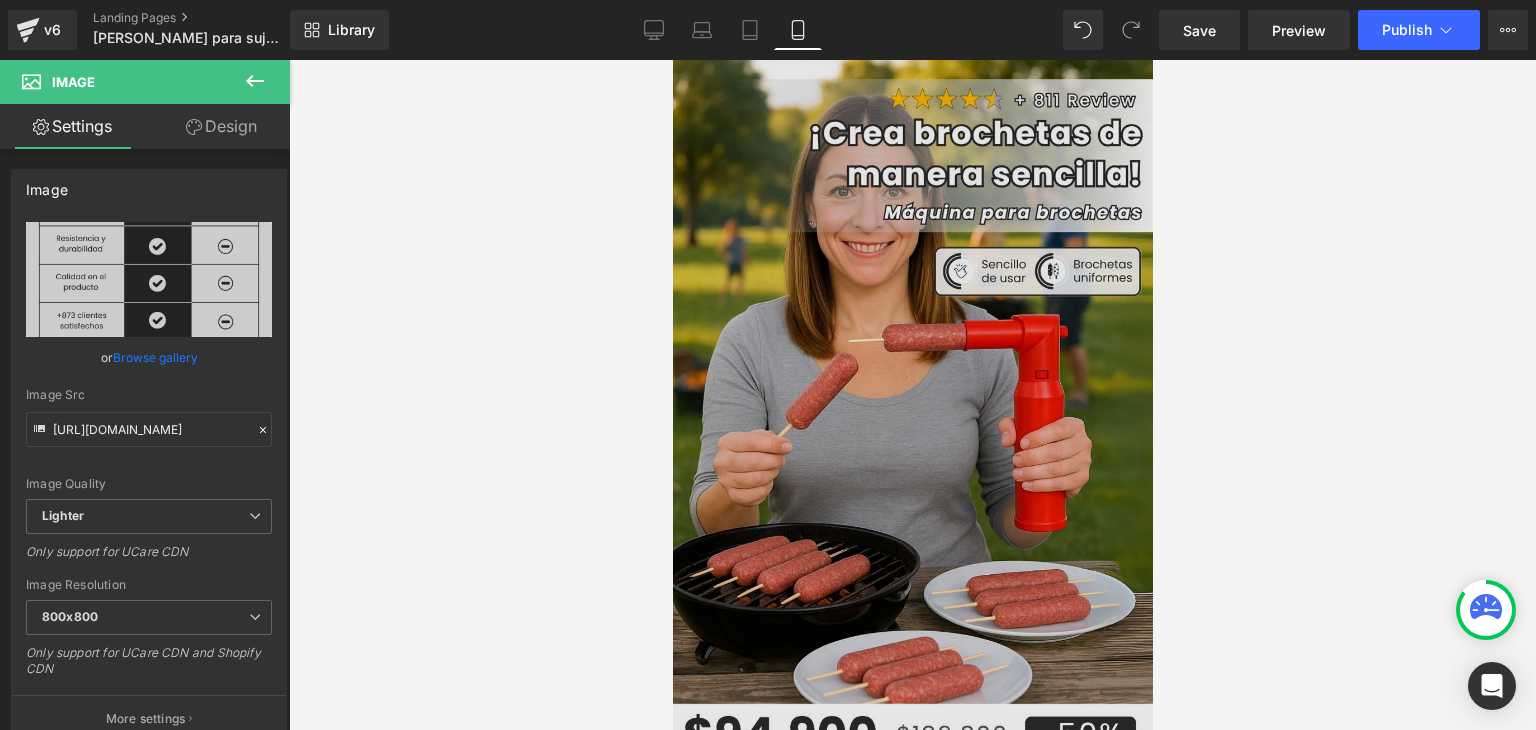 scroll, scrollTop: 0, scrollLeft: 0, axis: both 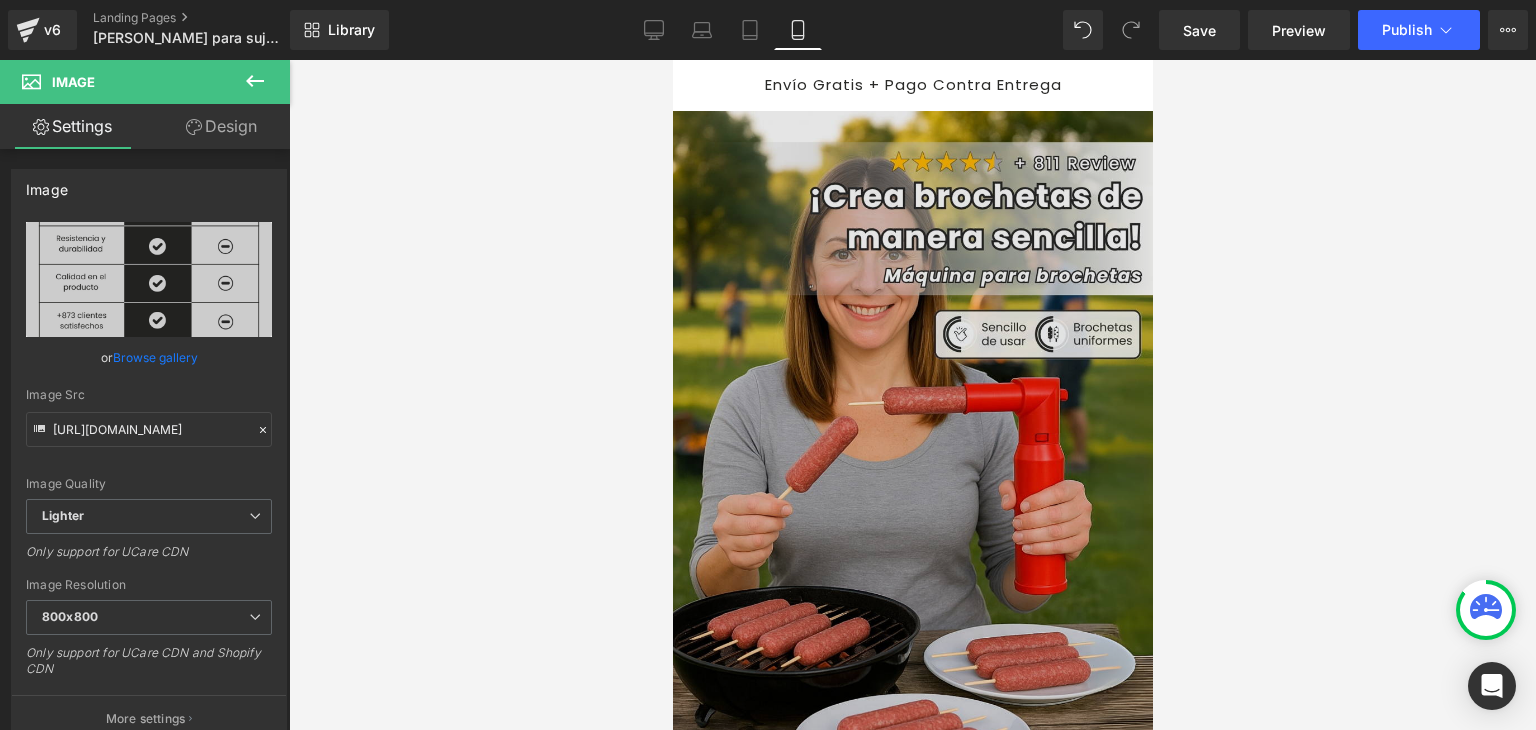 click at bounding box center [910, 469] 